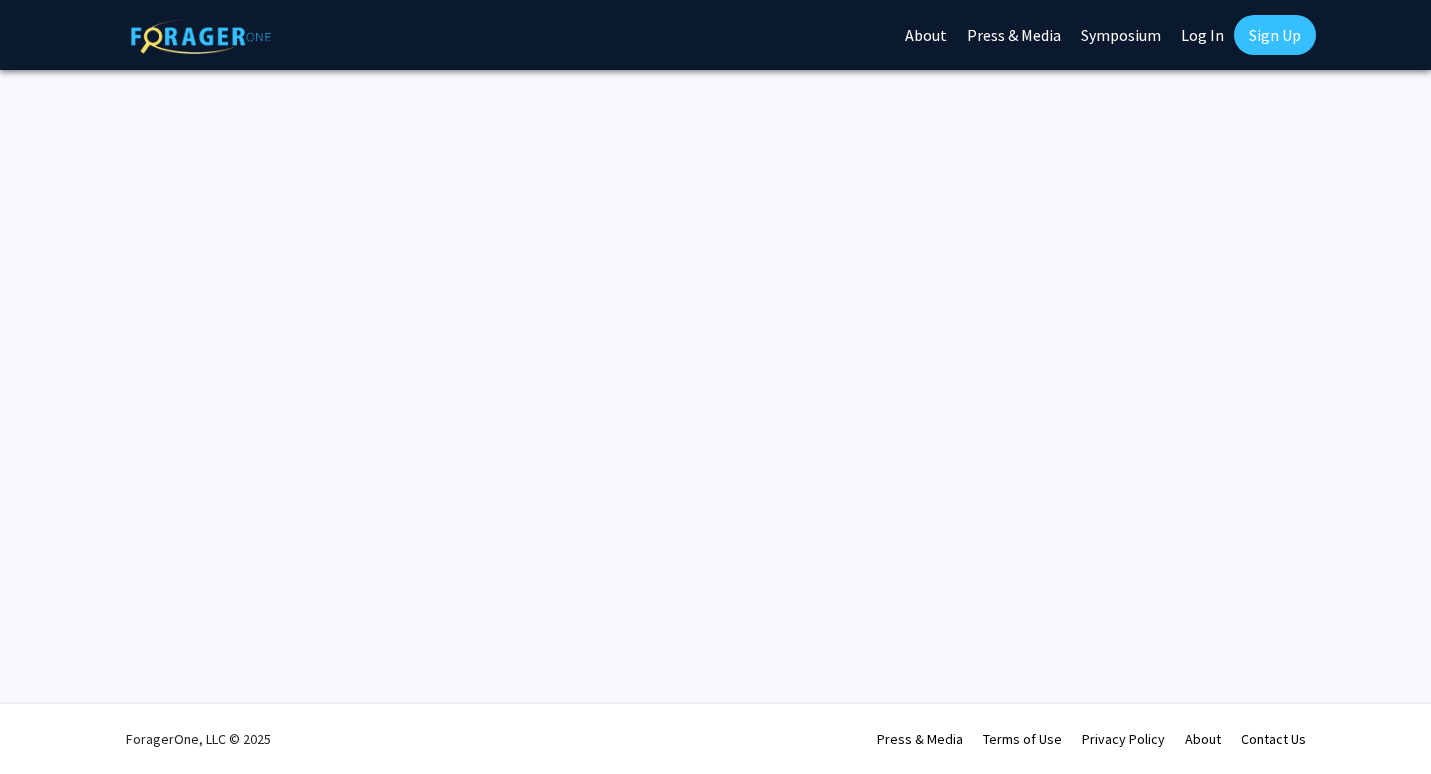 scroll, scrollTop: 0, scrollLeft: 0, axis: both 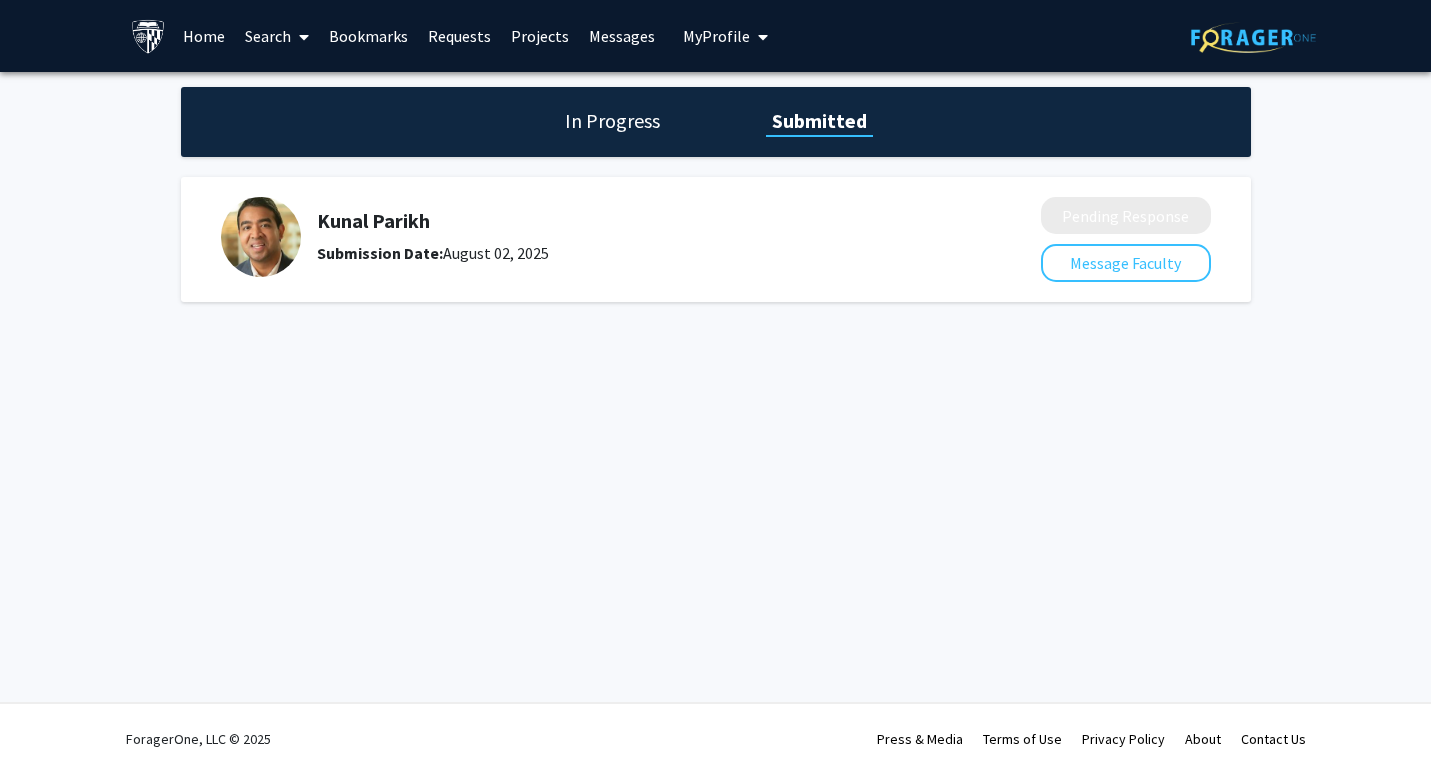 click on "Kunal Parikh" 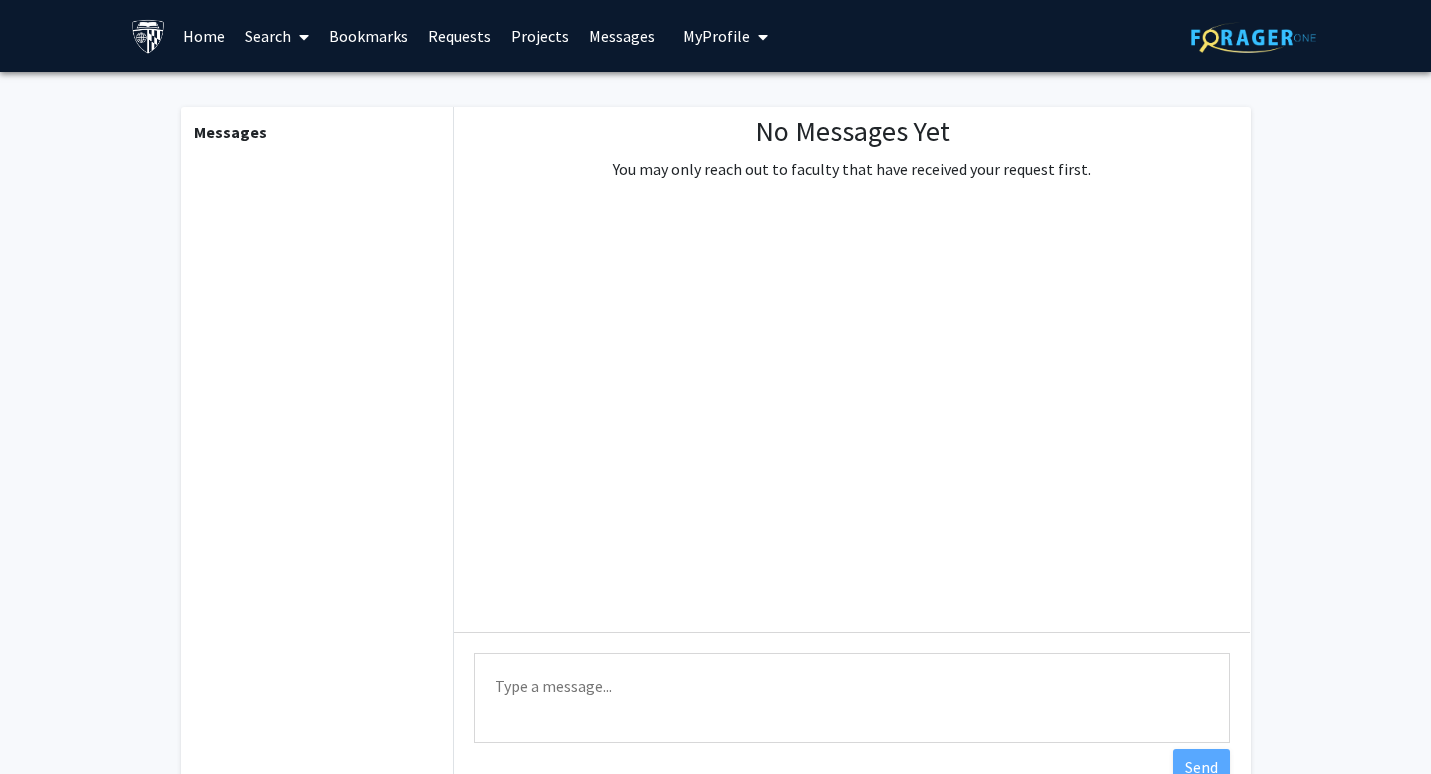 click on "Requests" at bounding box center [459, 36] 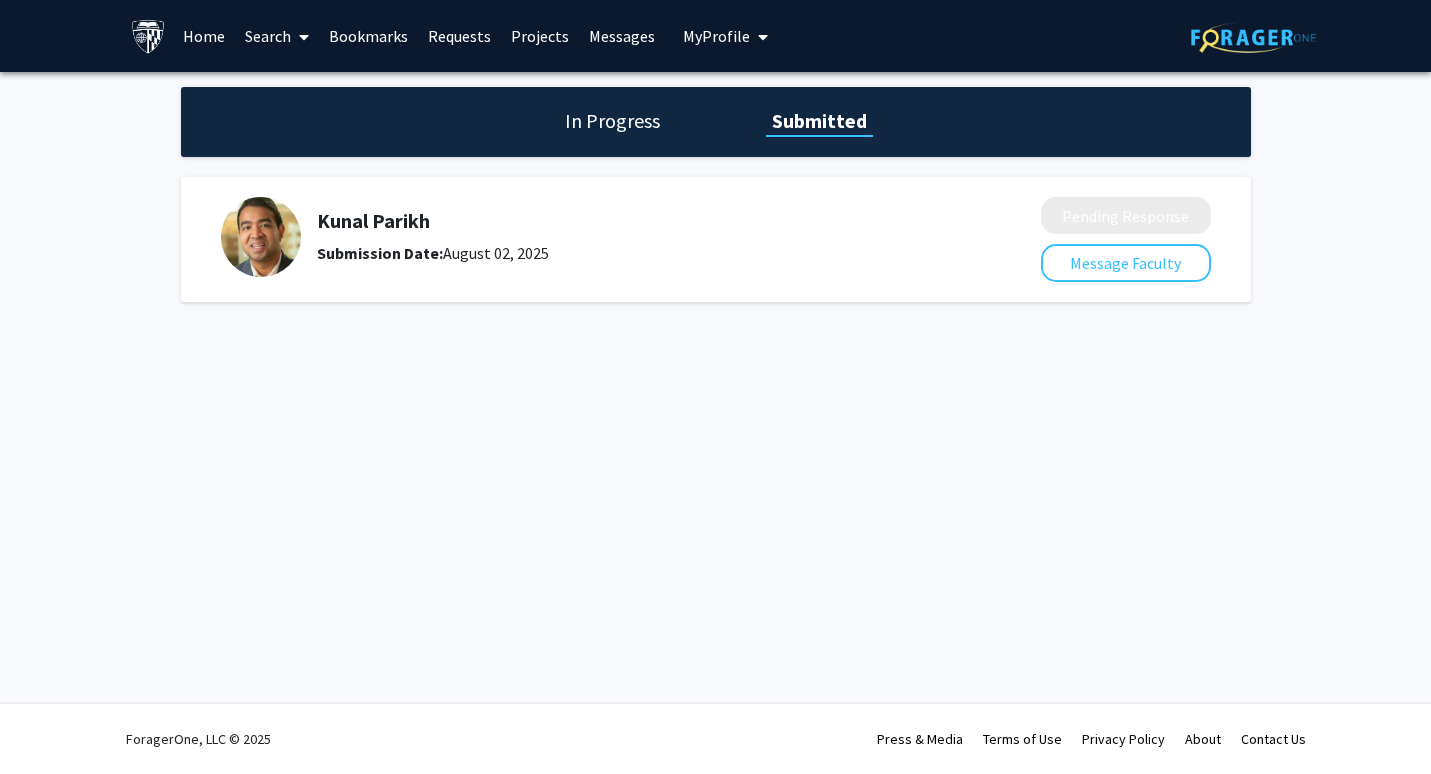 click on "In Progress" 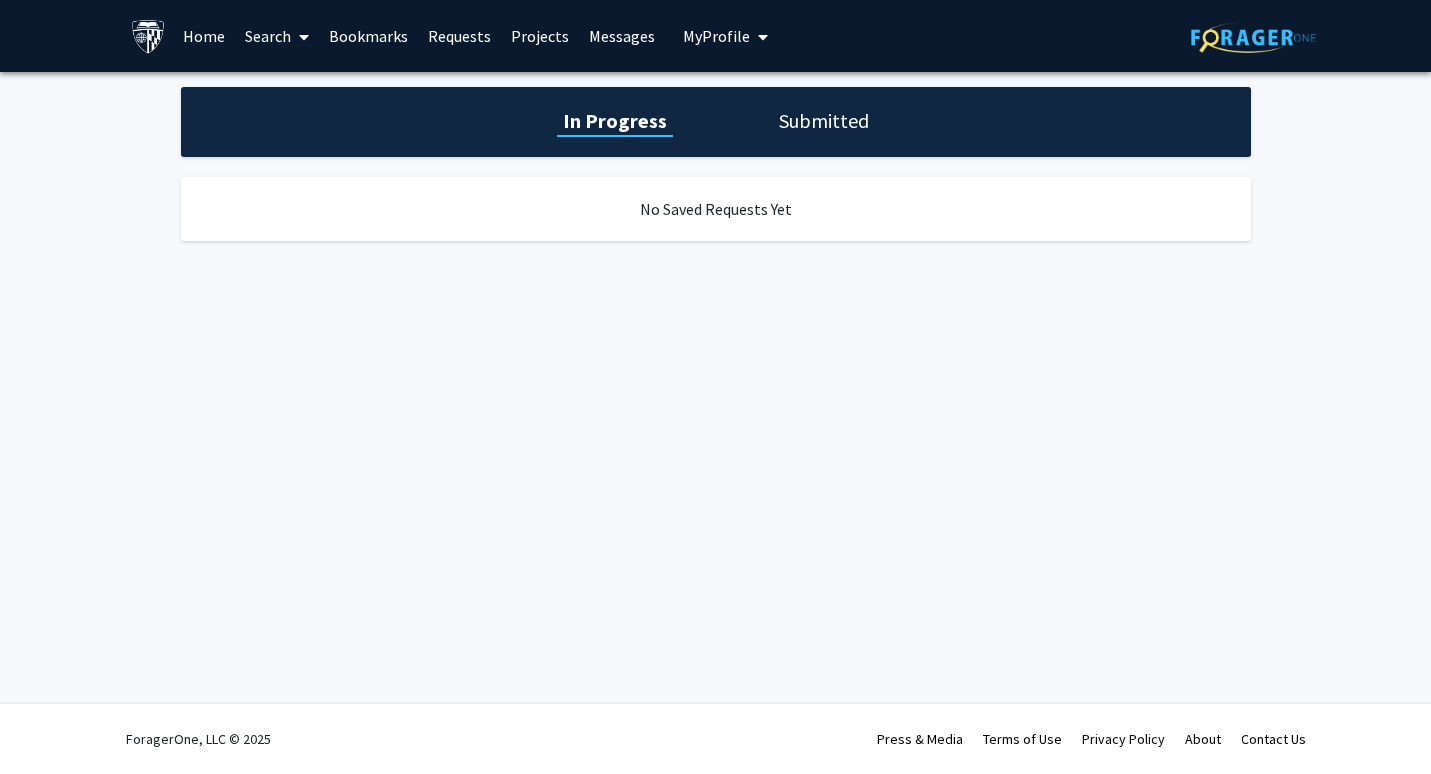 click on "Submitted" 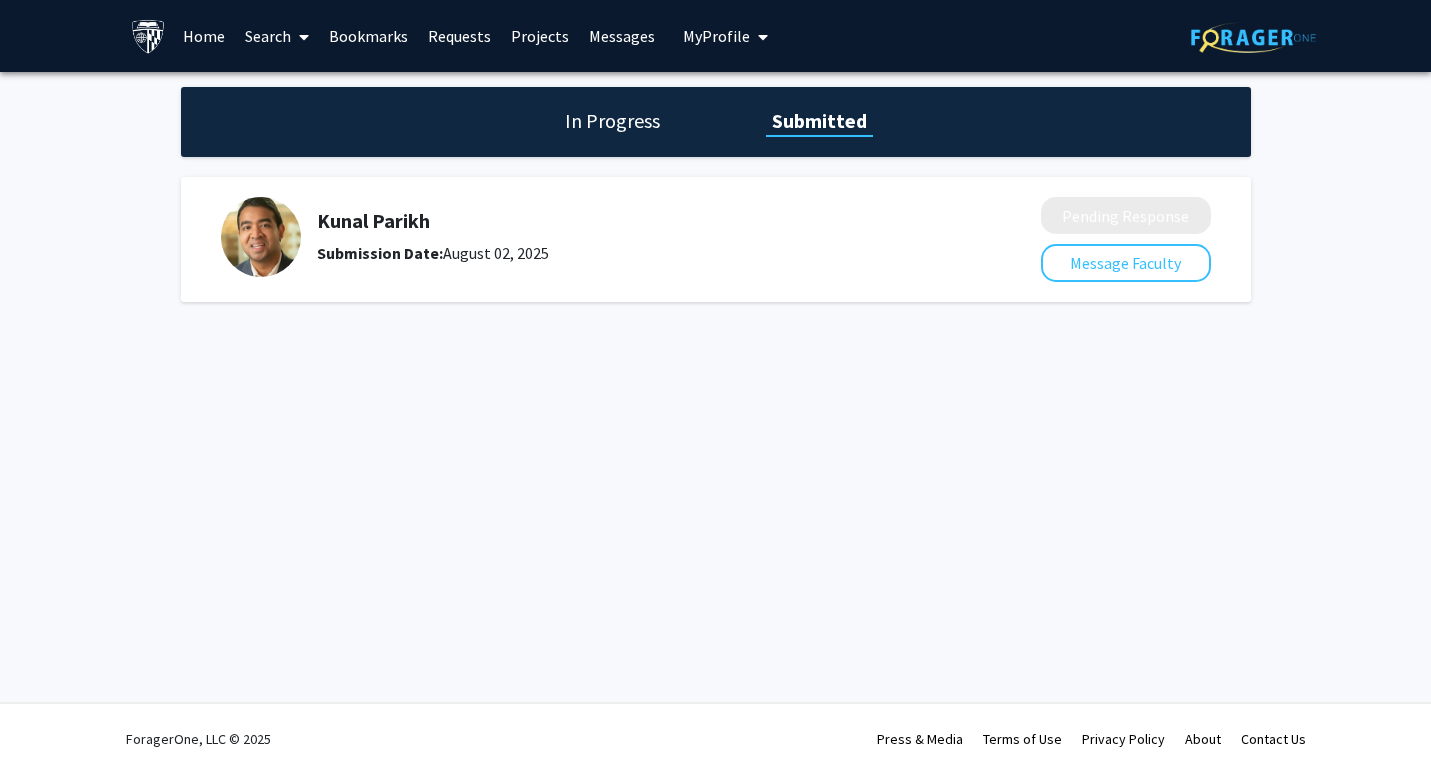 click at bounding box center (763, 37) 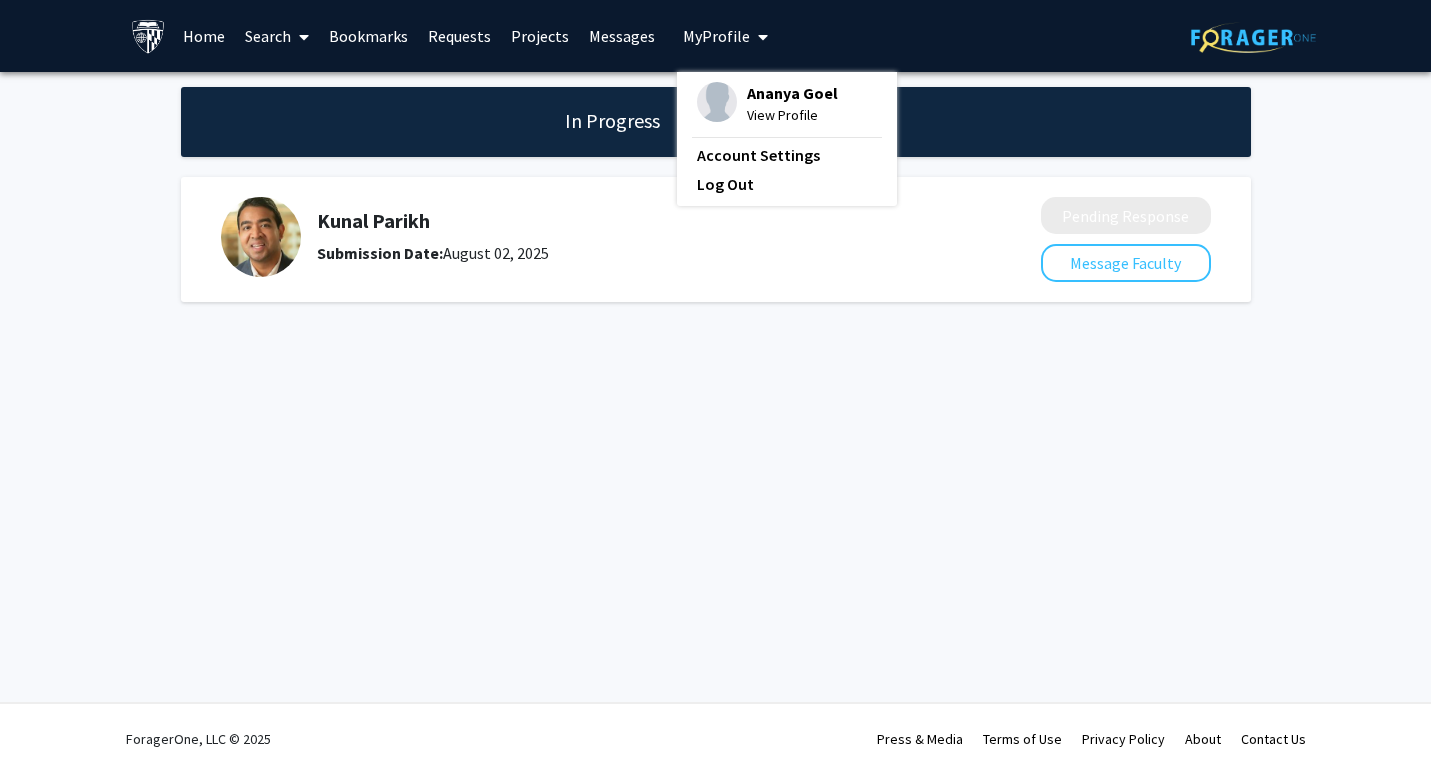 click on "Home" at bounding box center (204, 36) 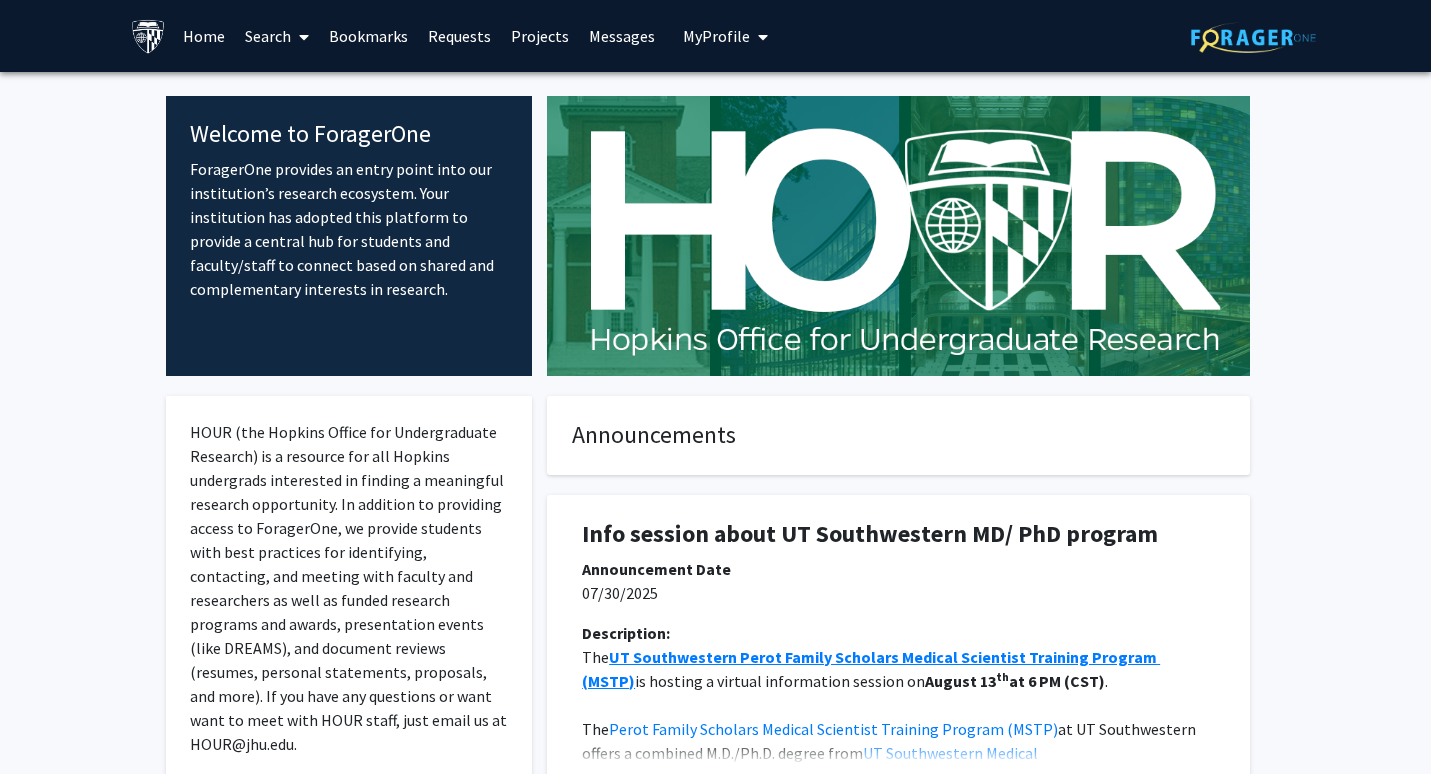 click on "Search" at bounding box center (277, 36) 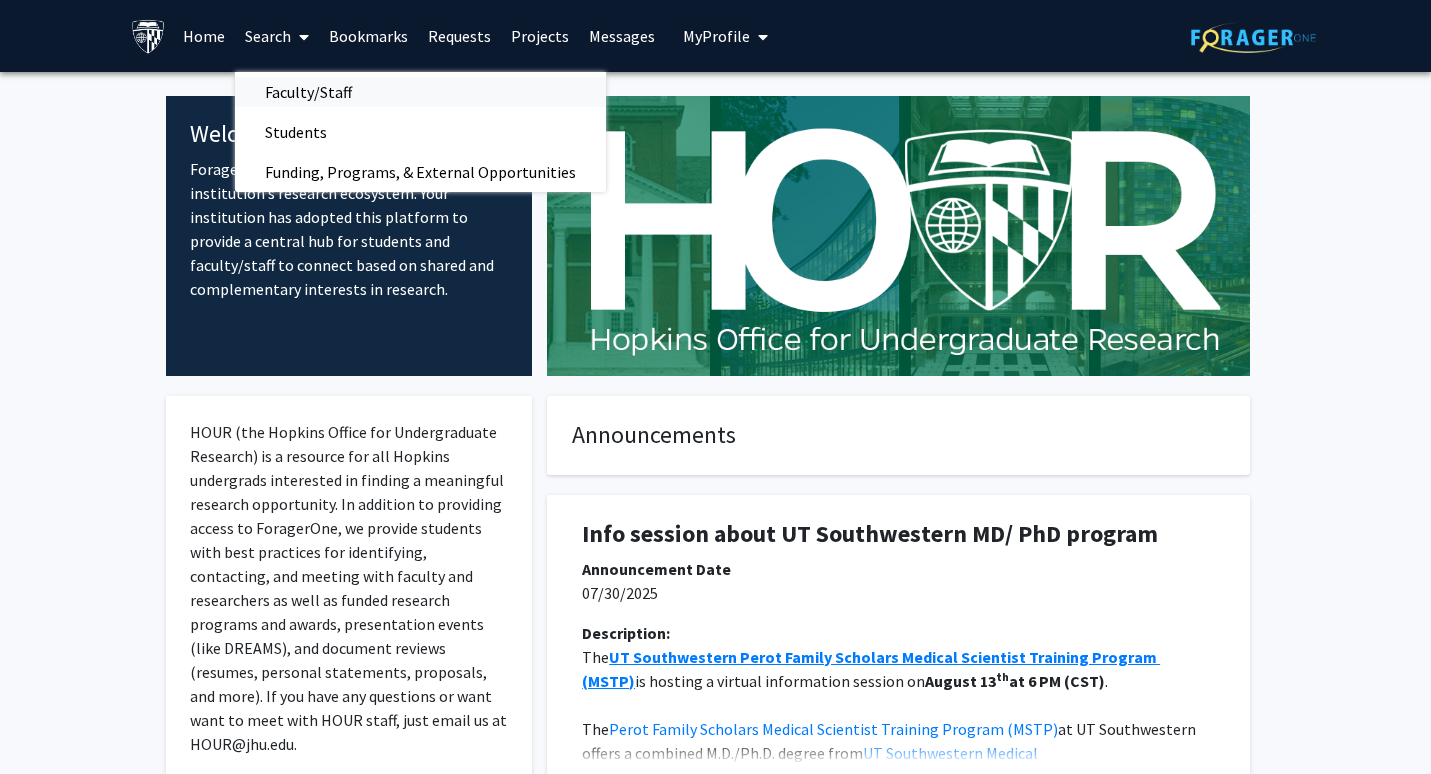 click on "Faculty/Staff" at bounding box center (308, 92) 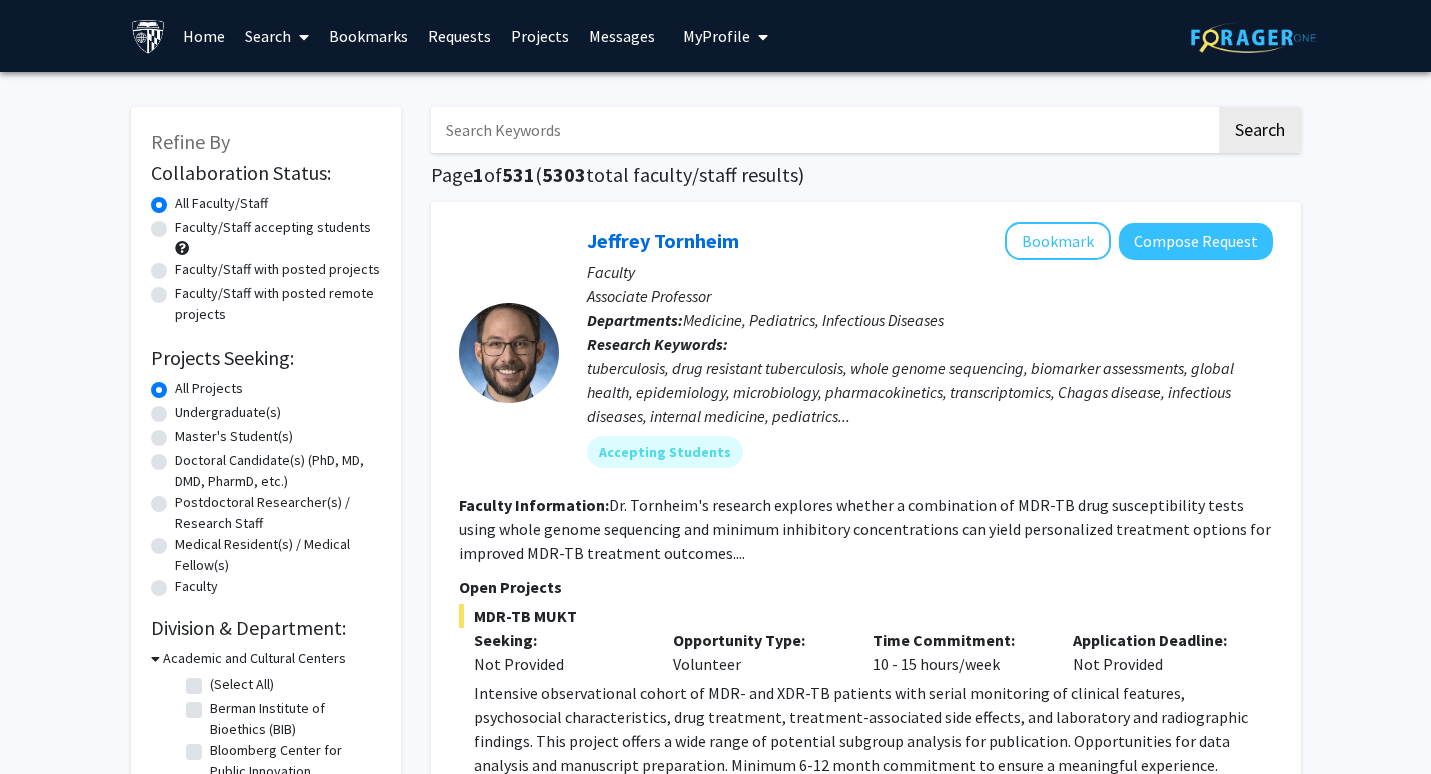 click on "Master's Student(s)" 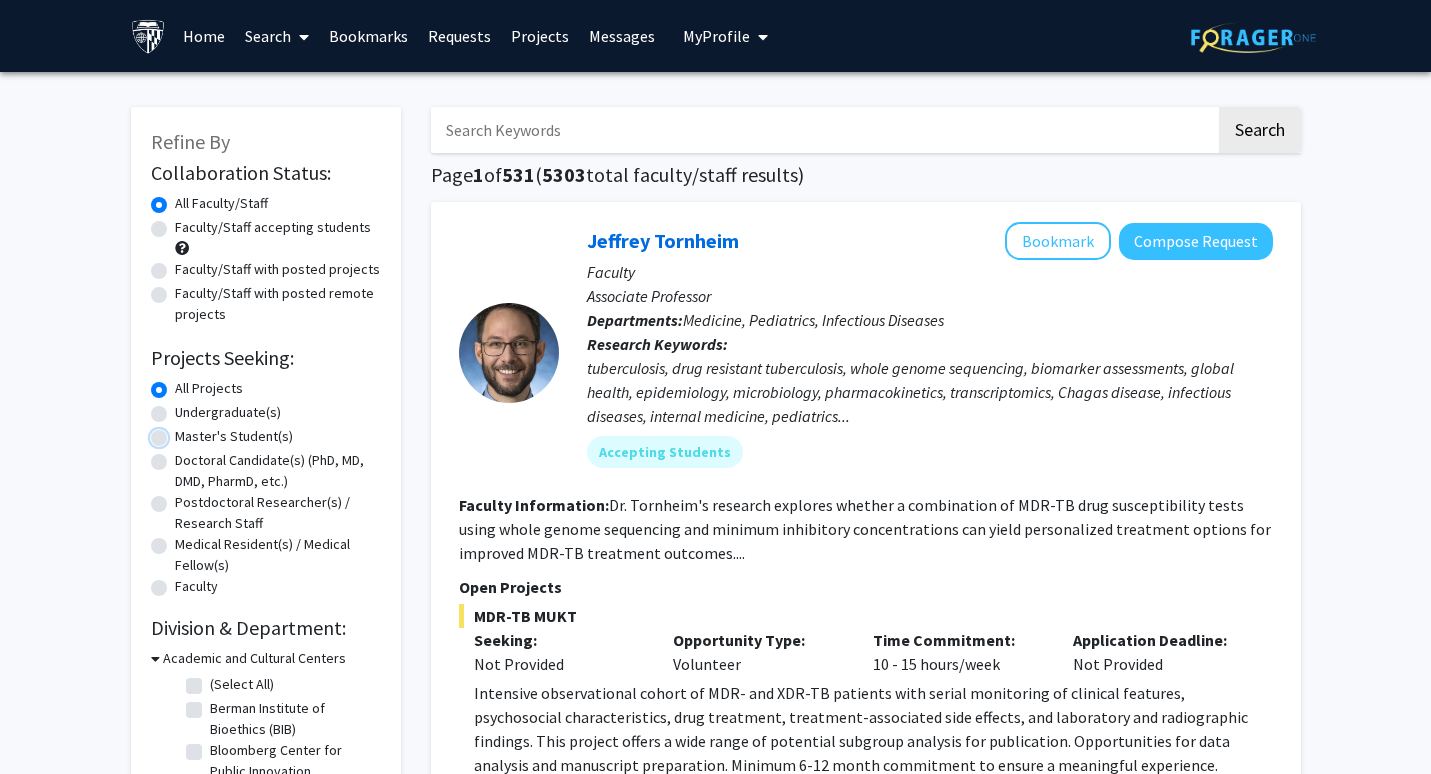 click on "Master's Student(s)" at bounding box center (181, 432) 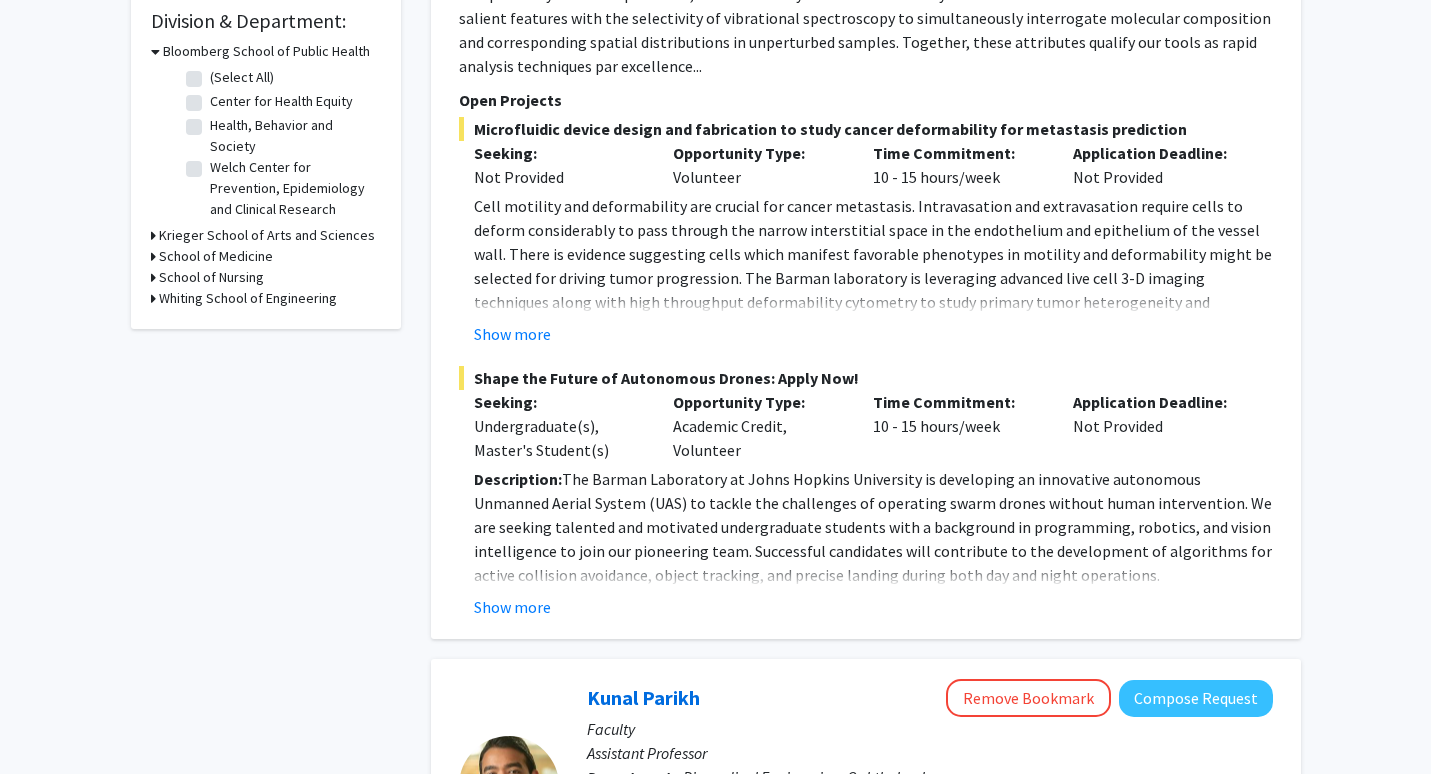 scroll, scrollTop: 767, scrollLeft: 0, axis: vertical 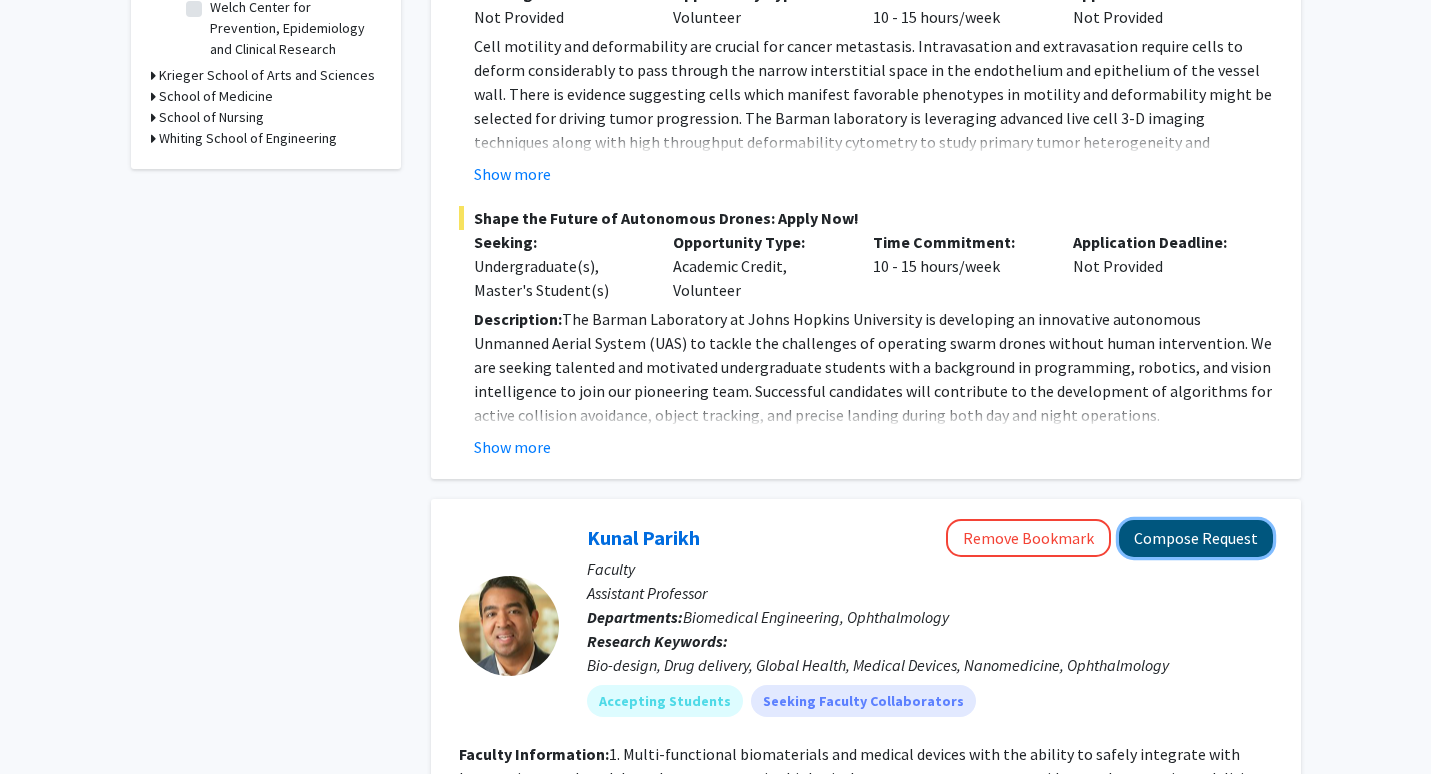 click on "Compose Request" 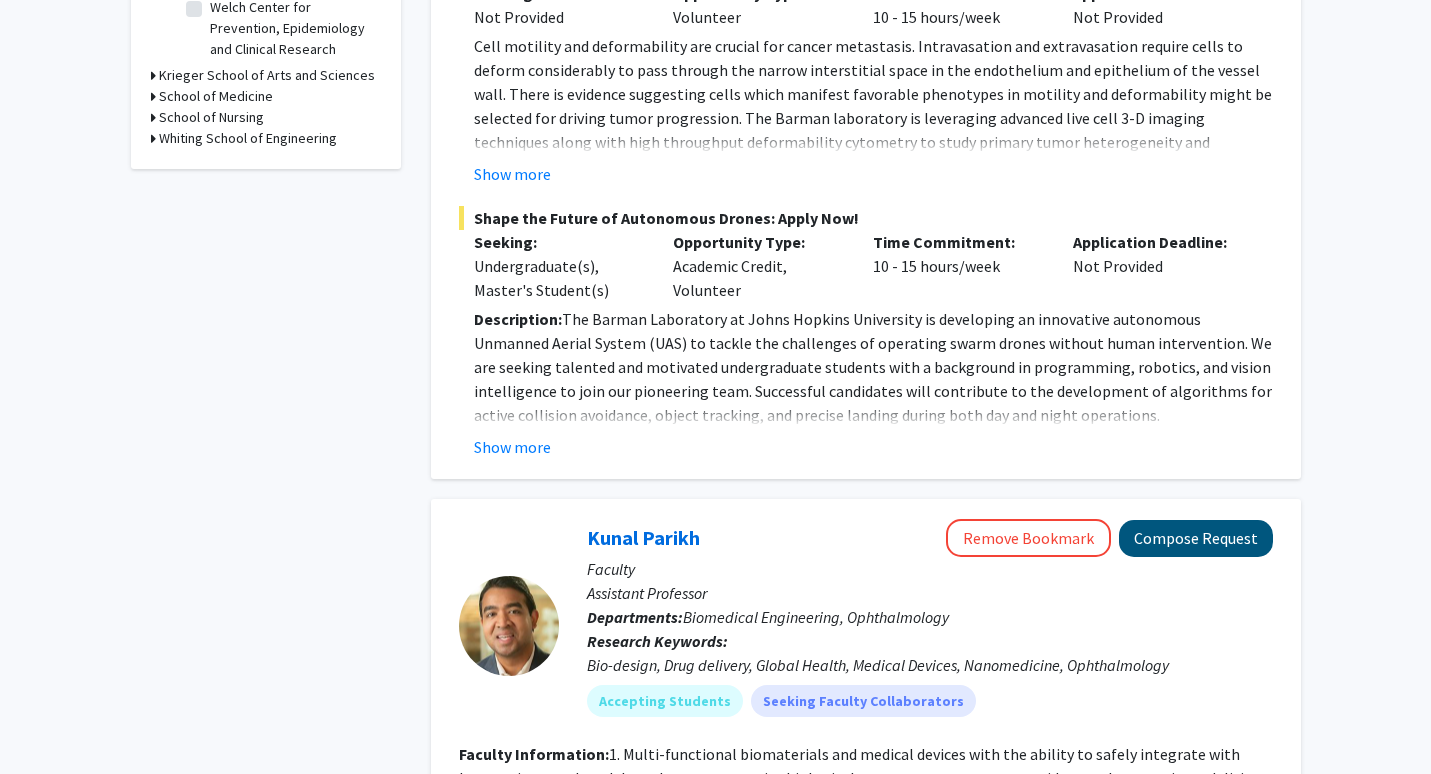 scroll, scrollTop: 0, scrollLeft: 0, axis: both 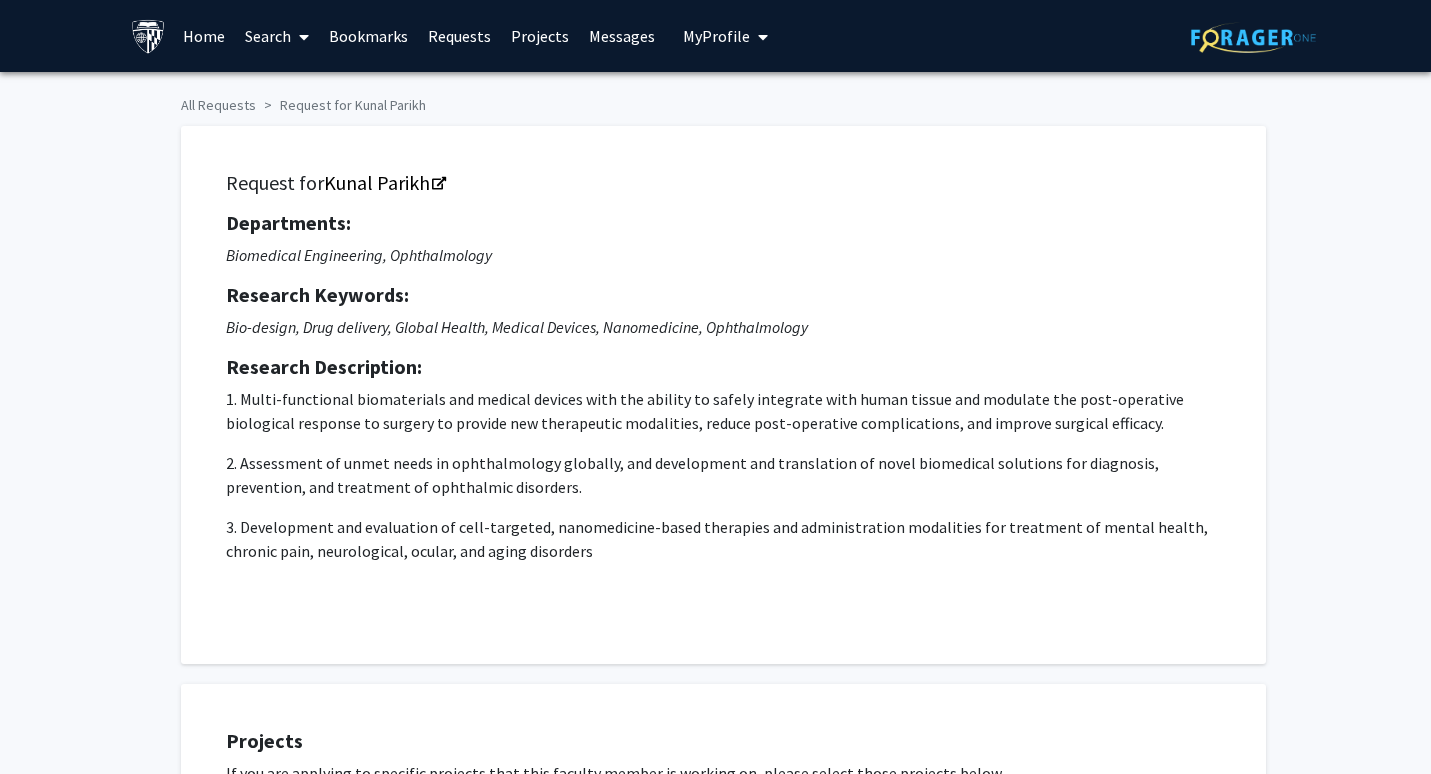 checkbox on "true" 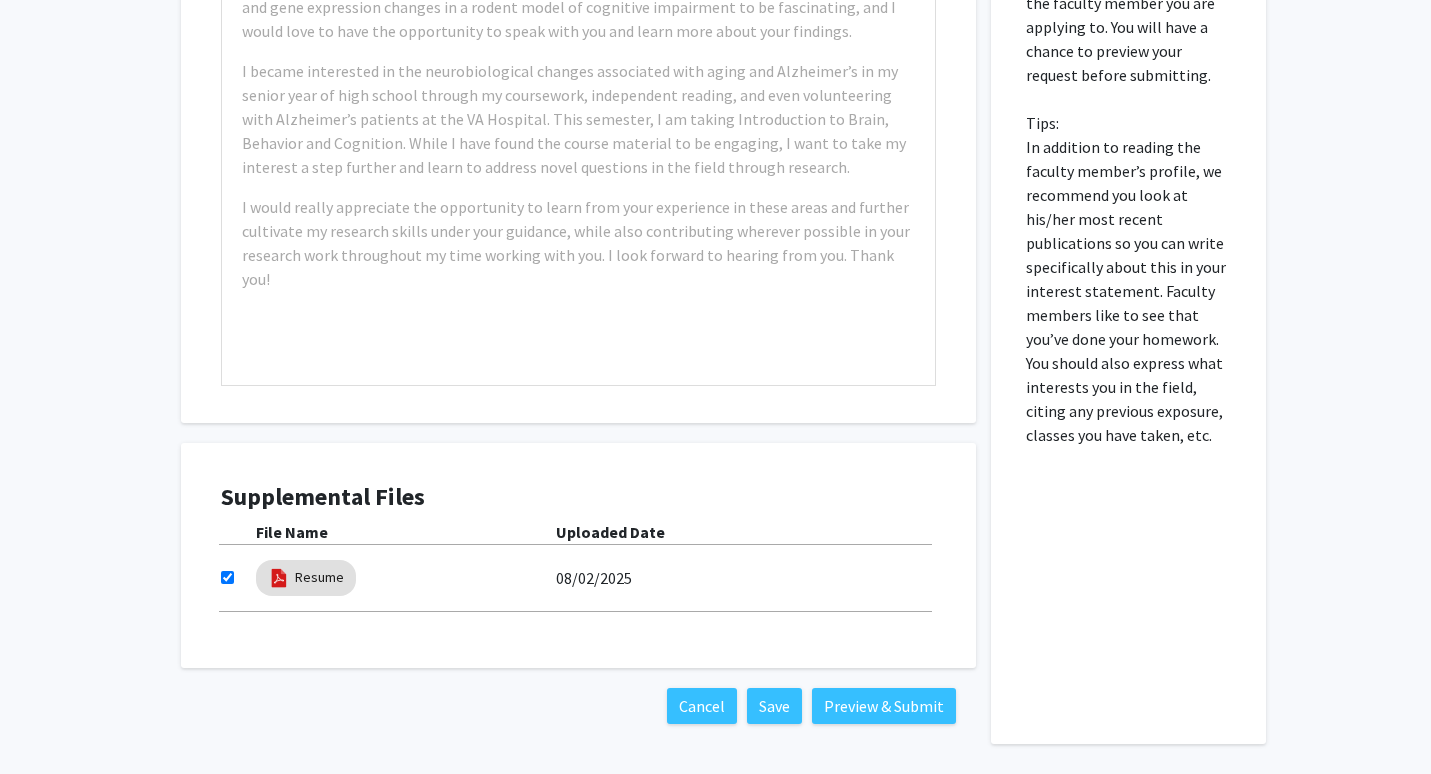 scroll, scrollTop: 1186, scrollLeft: 0, axis: vertical 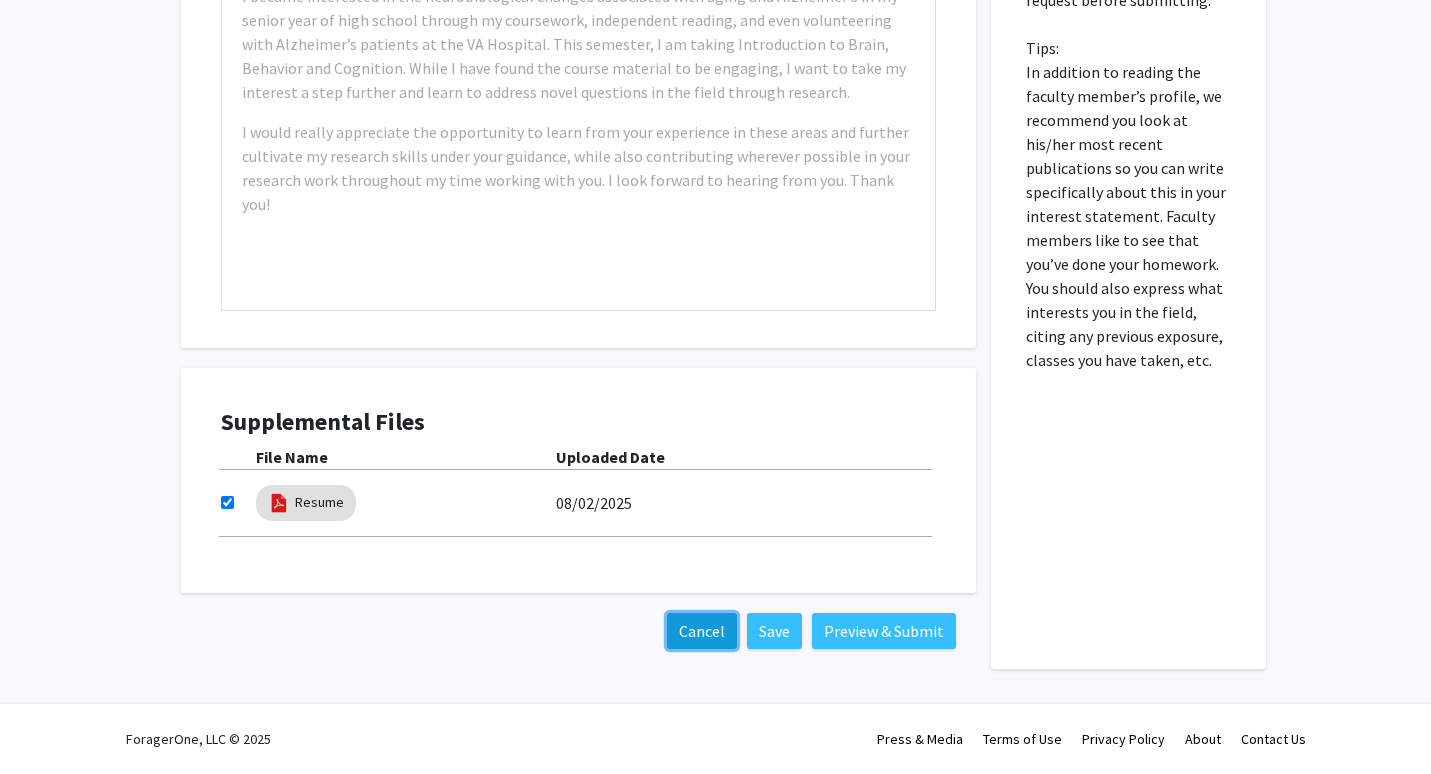 click on "Cancel" at bounding box center [702, 631] 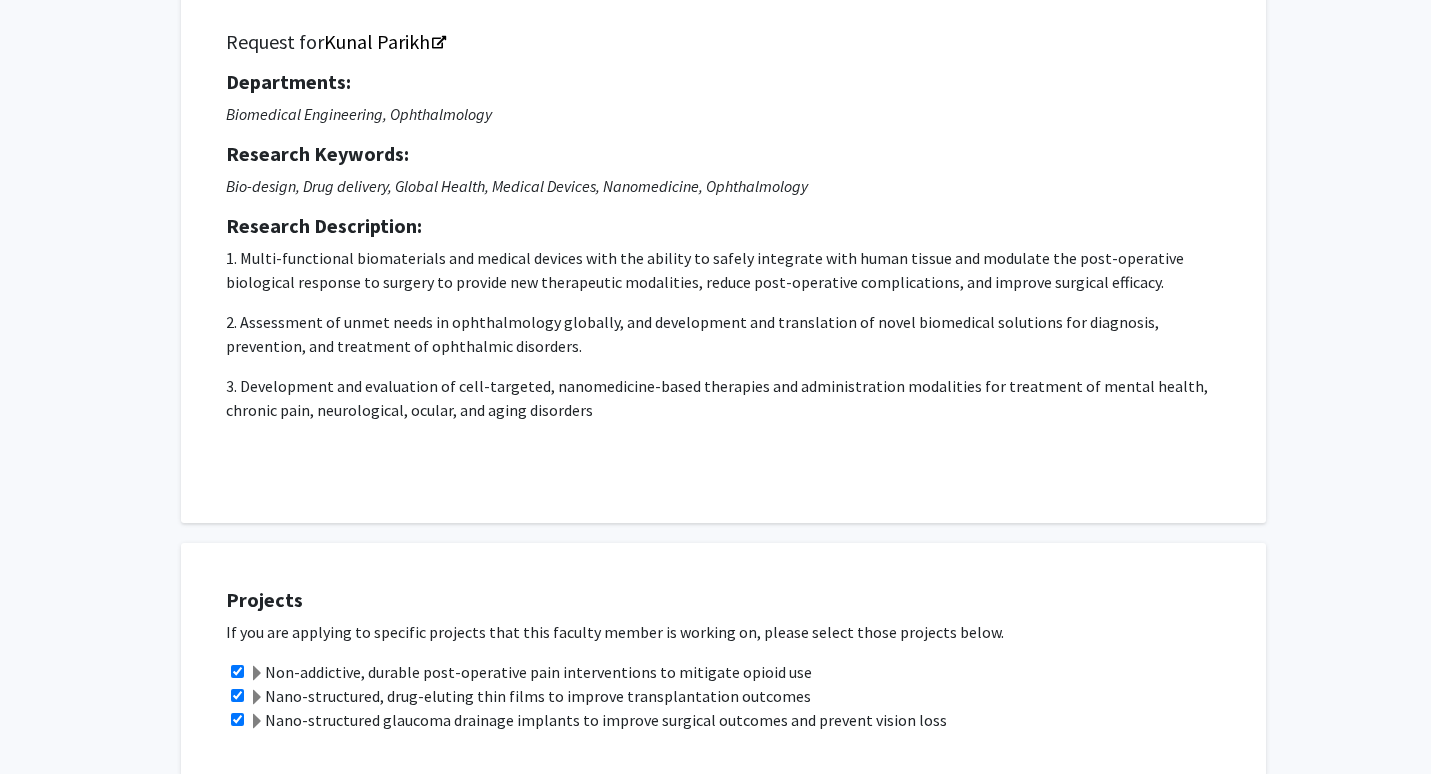 scroll, scrollTop: 0, scrollLeft: 0, axis: both 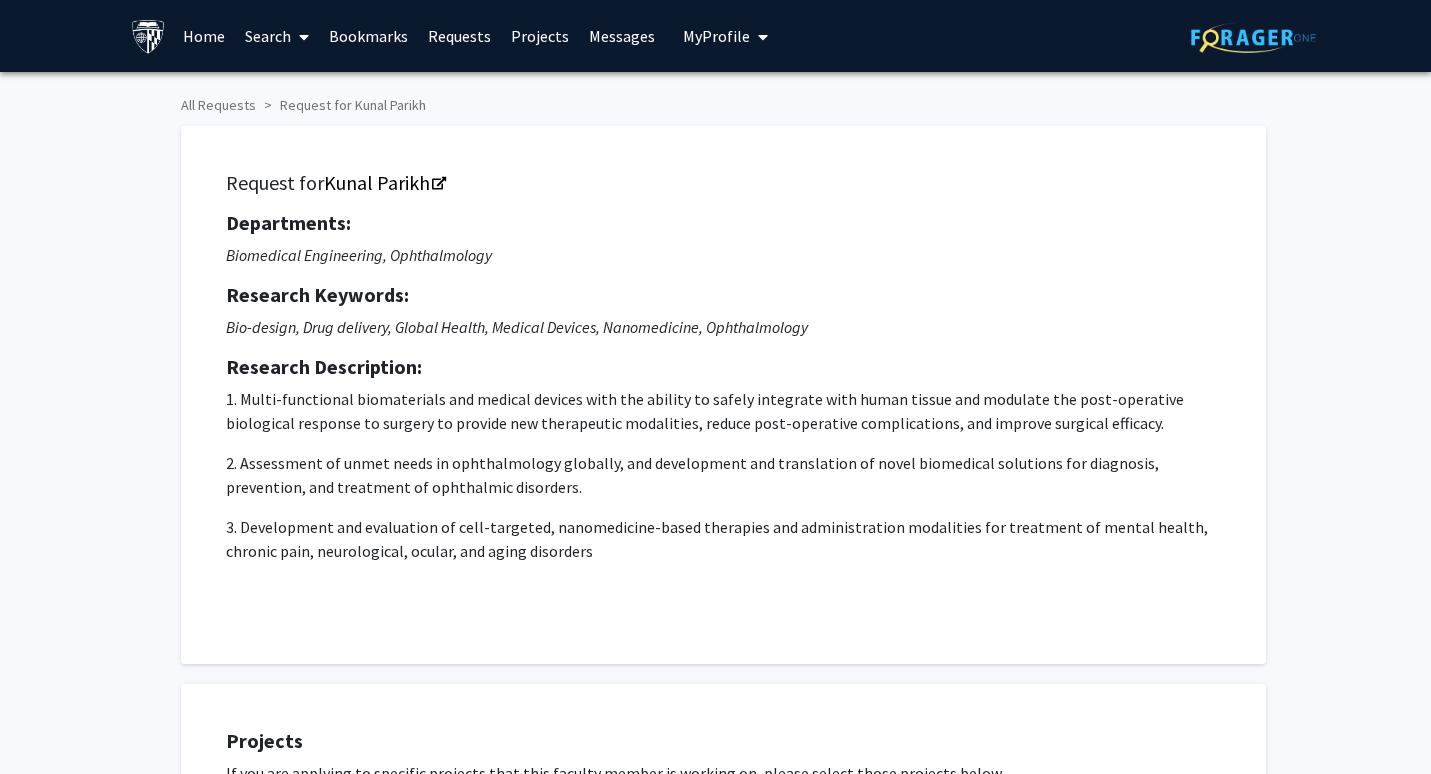 click on "Projects" at bounding box center [540, 36] 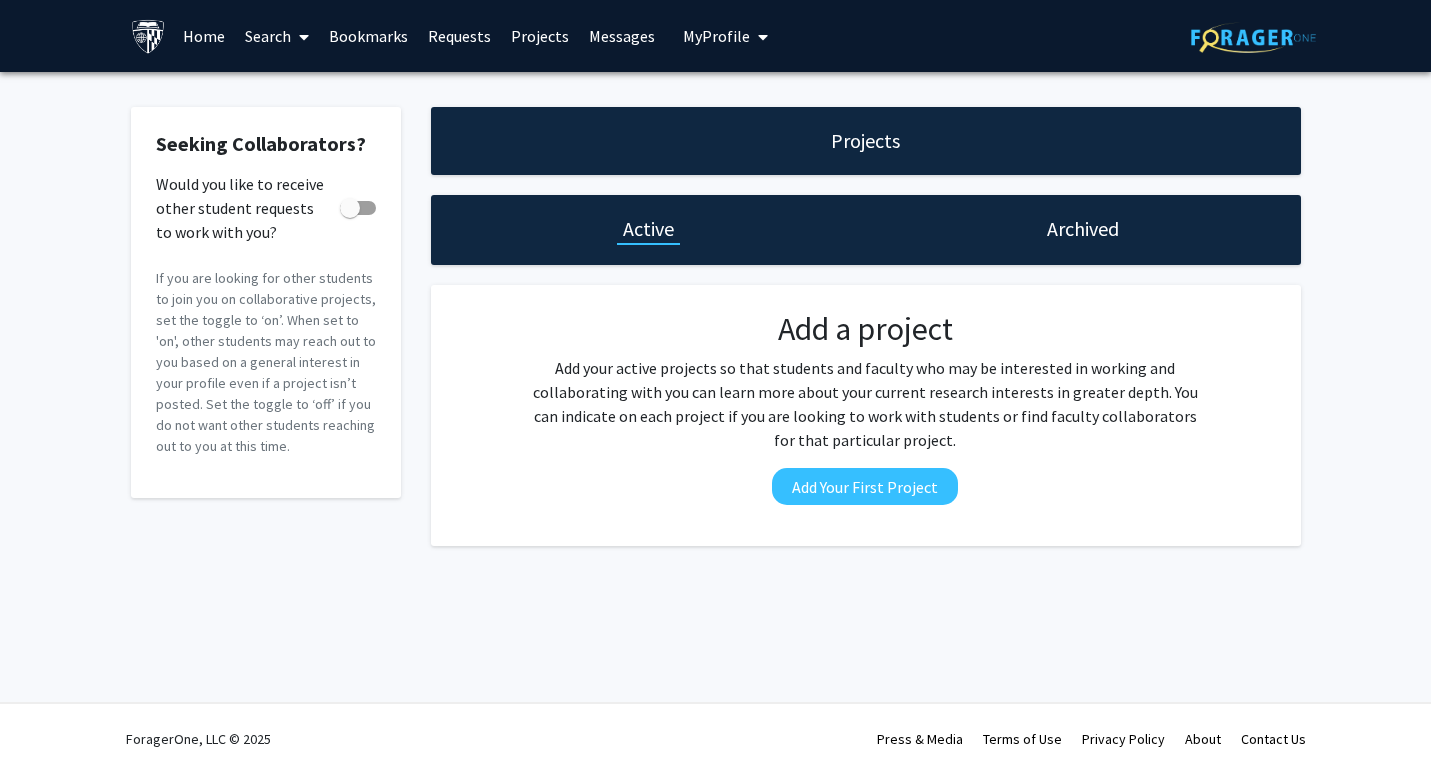 click on "Requests" at bounding box center (459, 36) 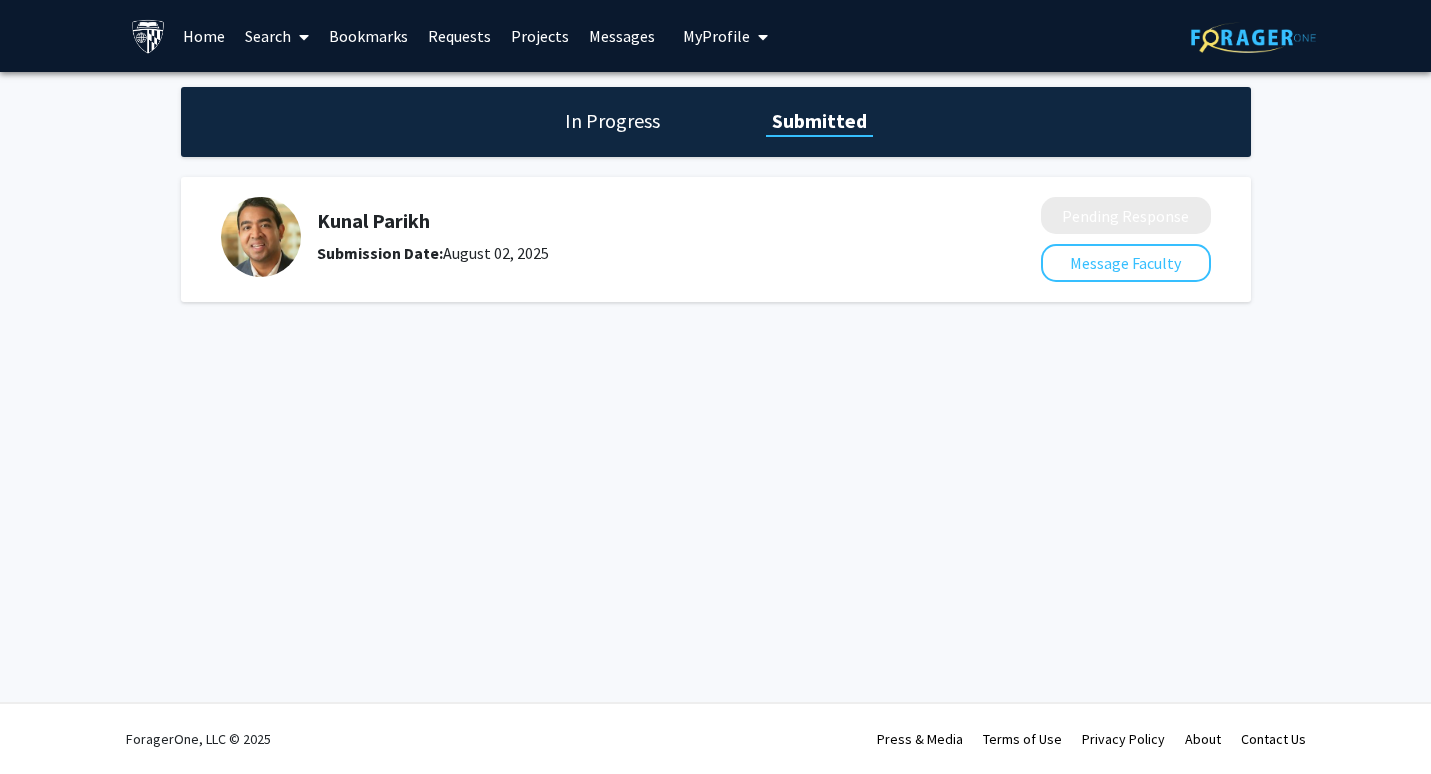 click on "My   Profile" at bounding box center (716, 36) 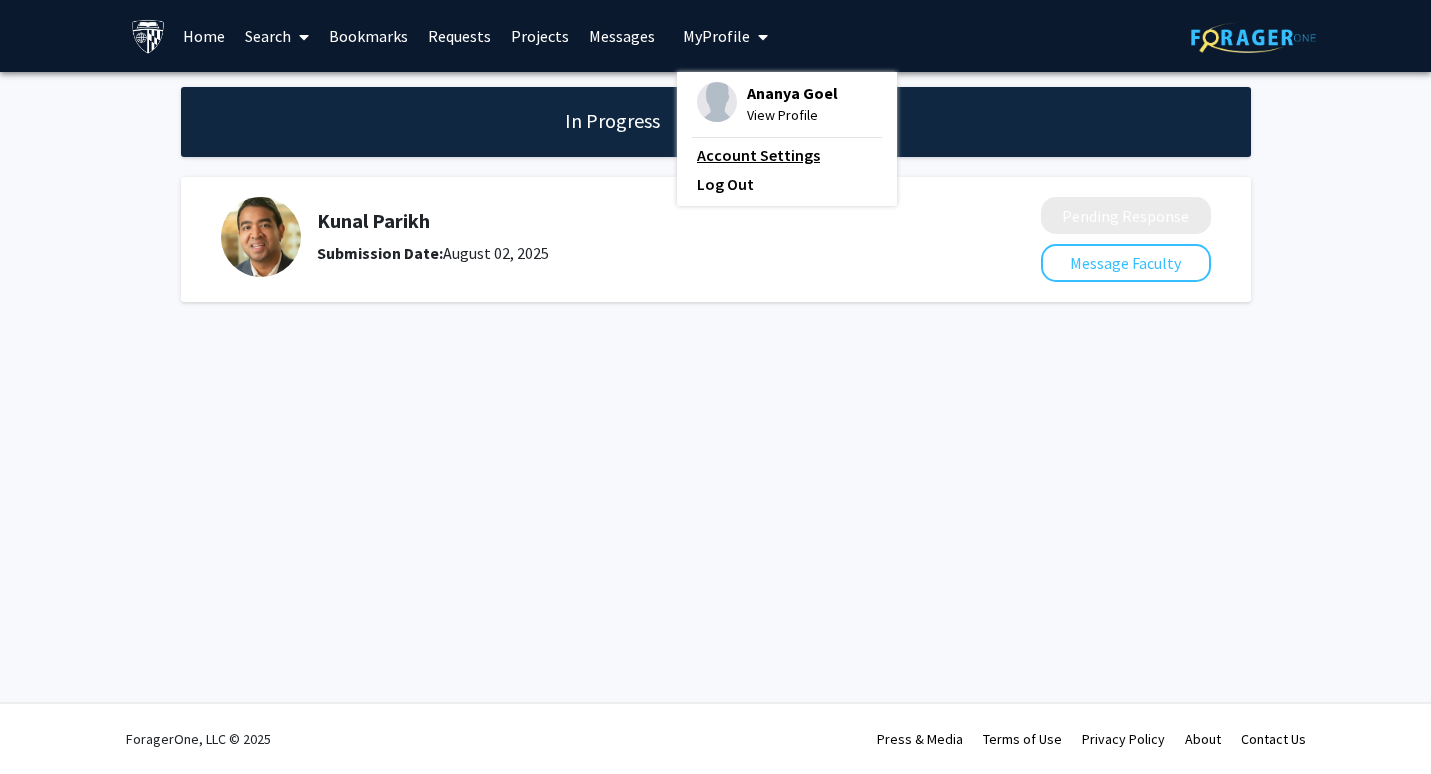 click on "Account Settings" at bounding box center (787, 155) 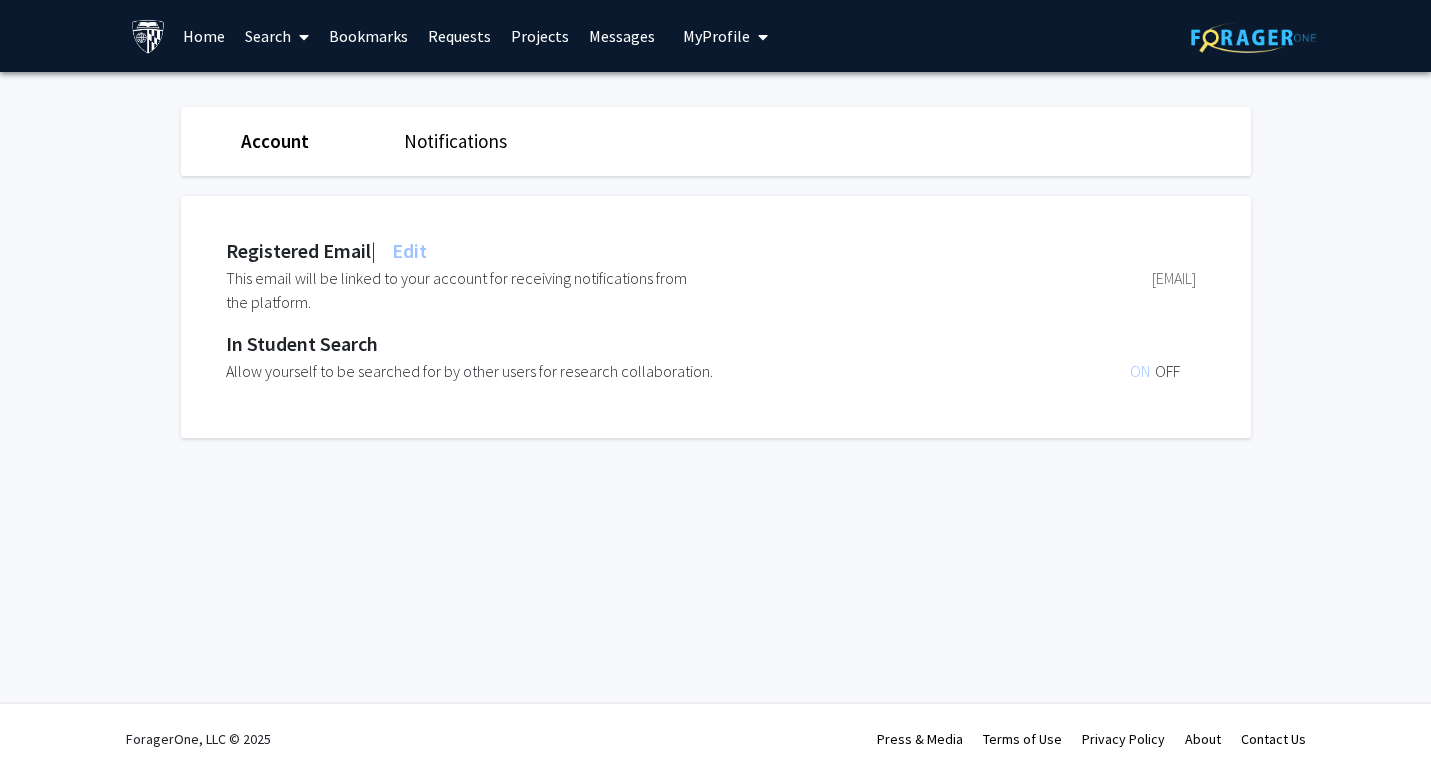 click on "My   Profile" at bounding box center (716, 36) 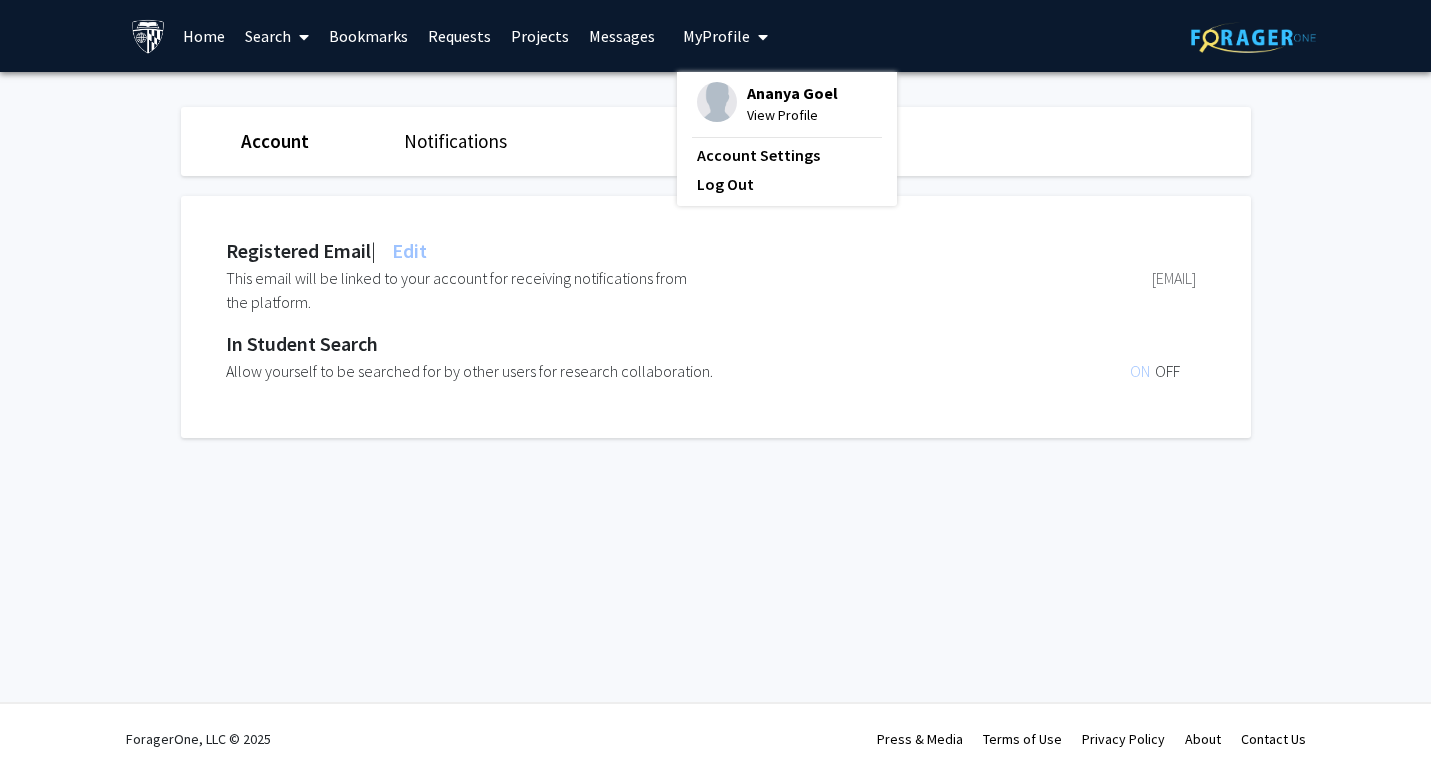 click on "View Profile" at bounding box center [792, 115] 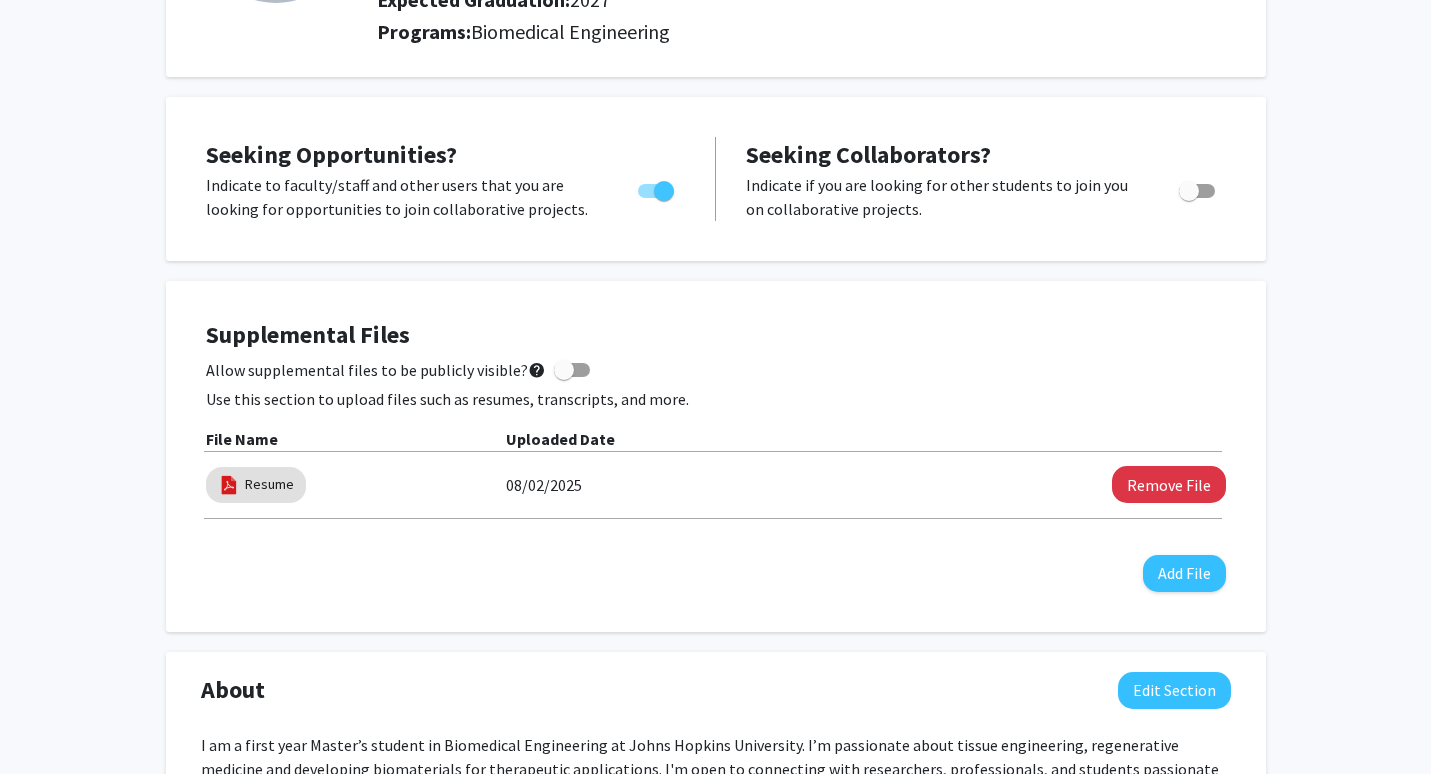 scroll, scrollTop: 0, scrollLeft: 0, axis: both 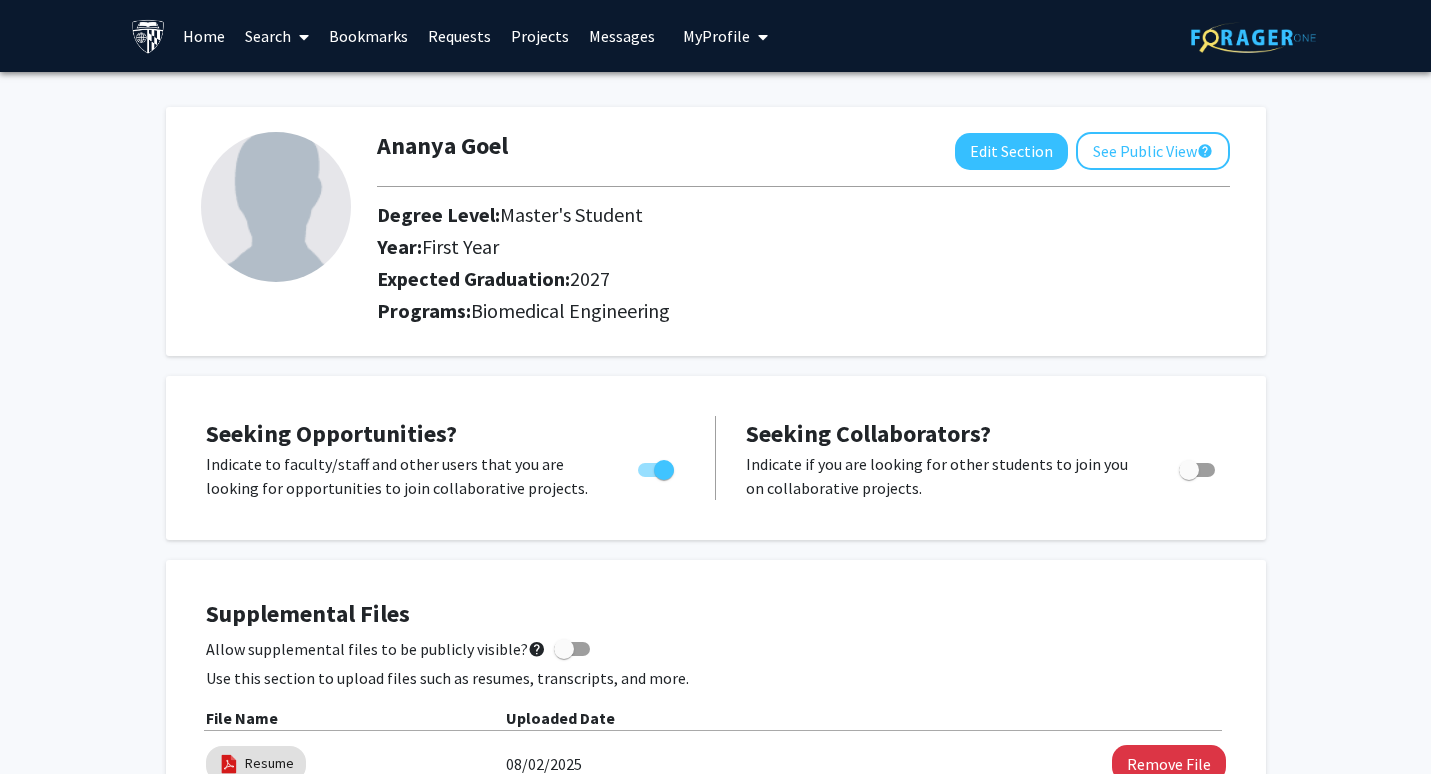 click on "Requests" at bounding box center (459, 36) 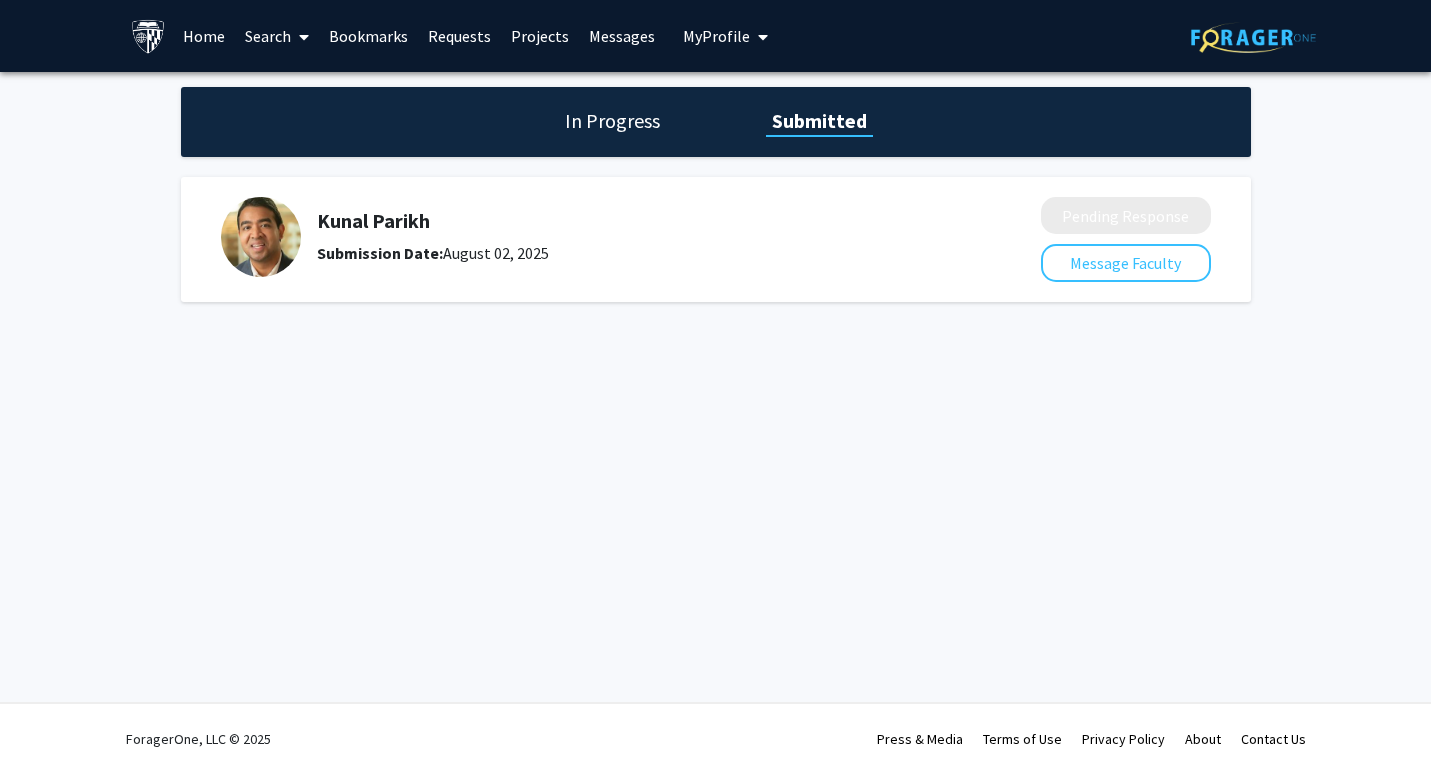 click on "Kunal Parikh" 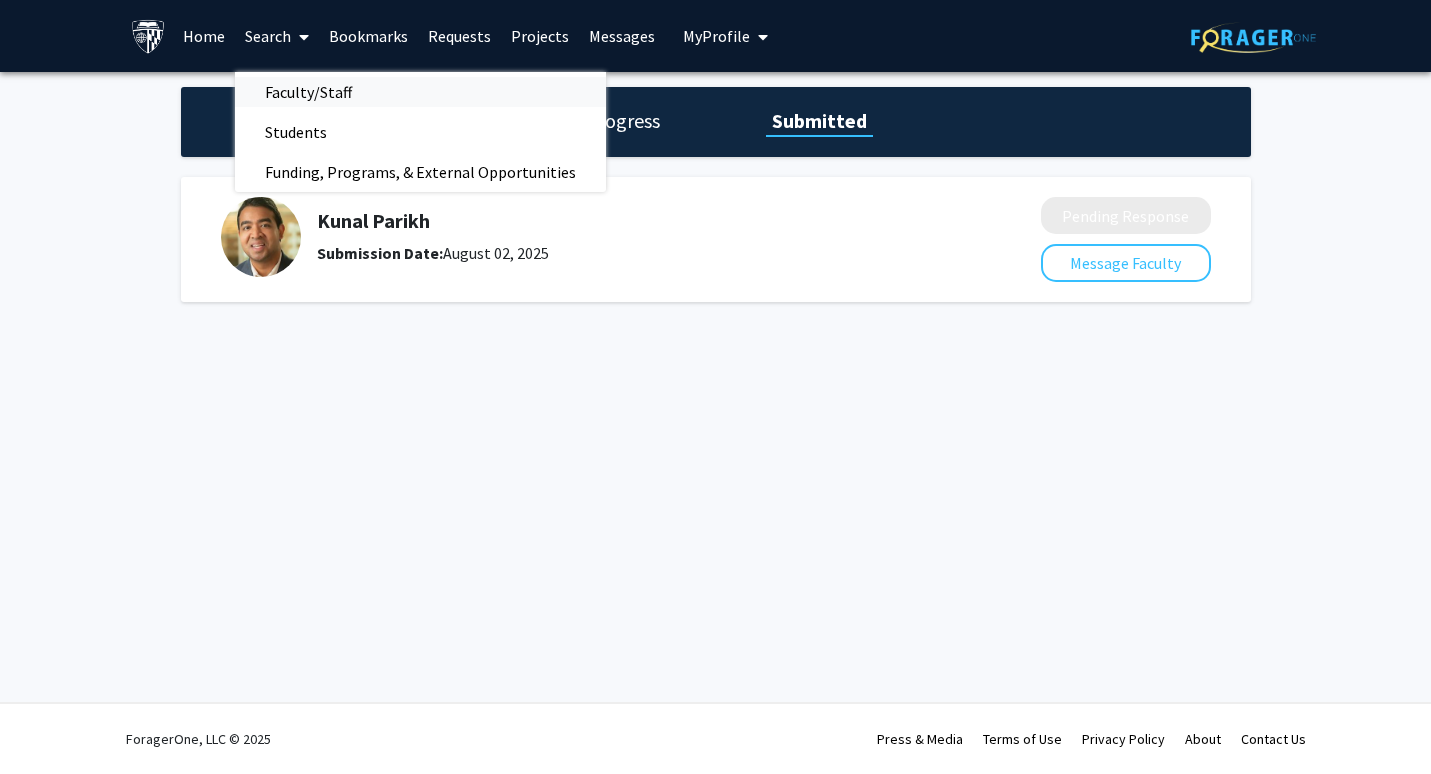click on "Faculty/Staff" at bounding box center [308, 92] 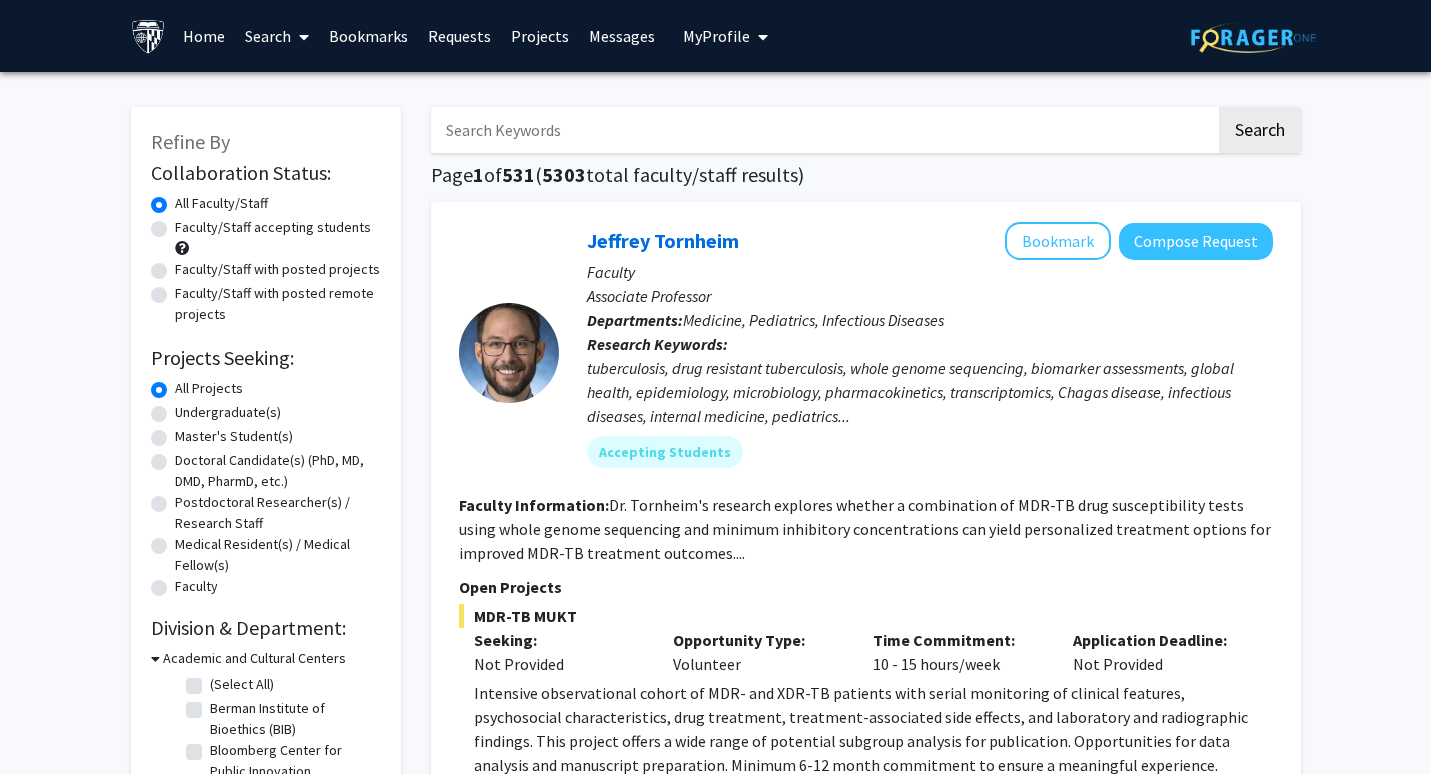 click at bounding box center [823, 130] 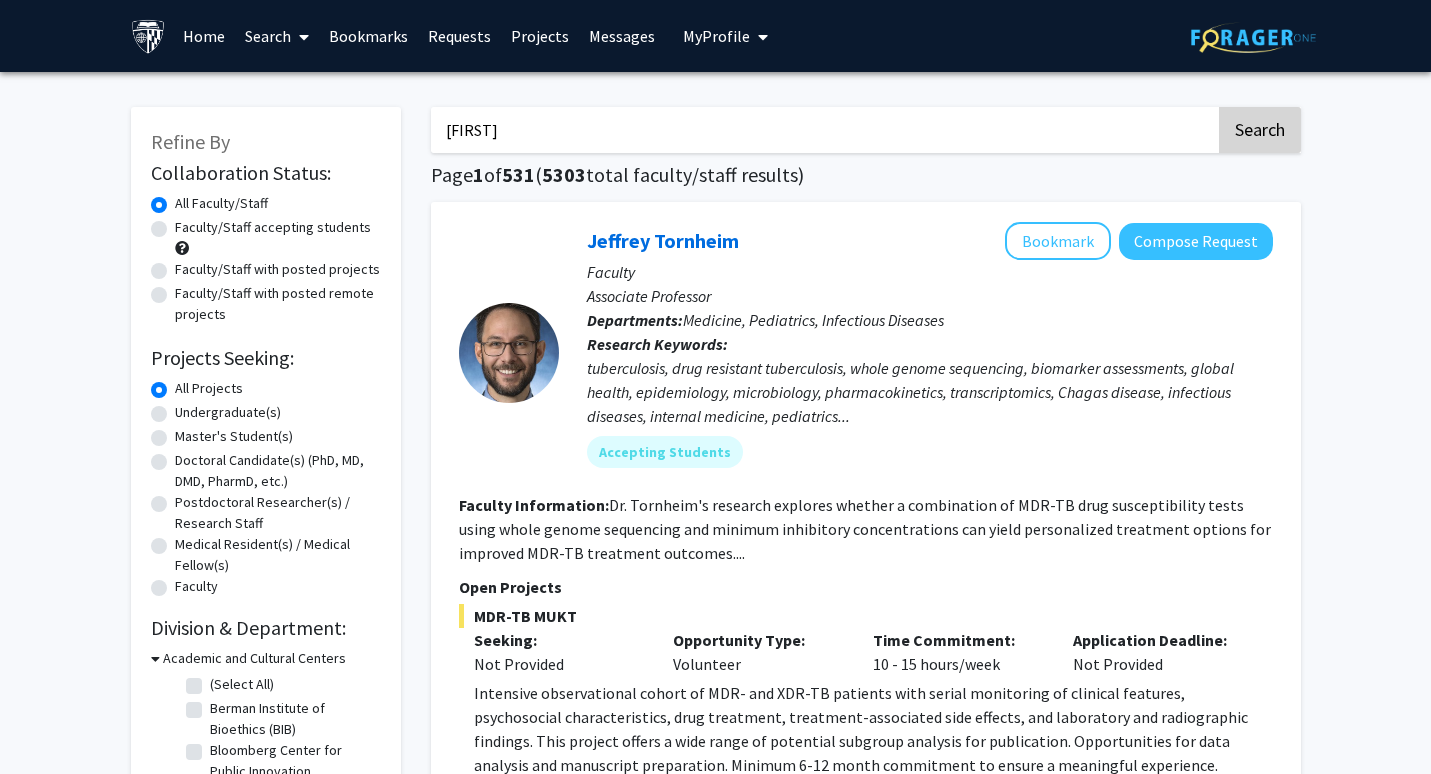 type on "[FIRST]" 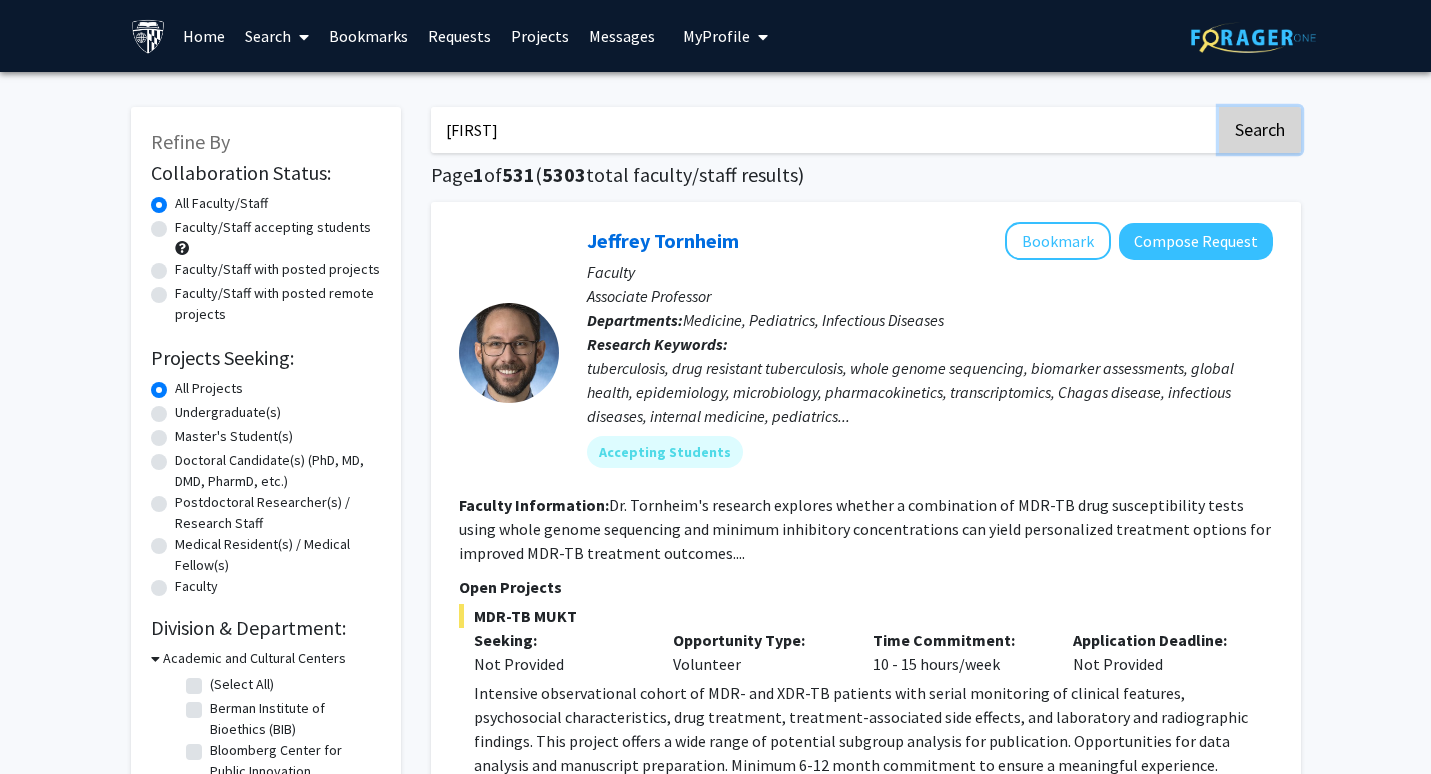 click on "Search" 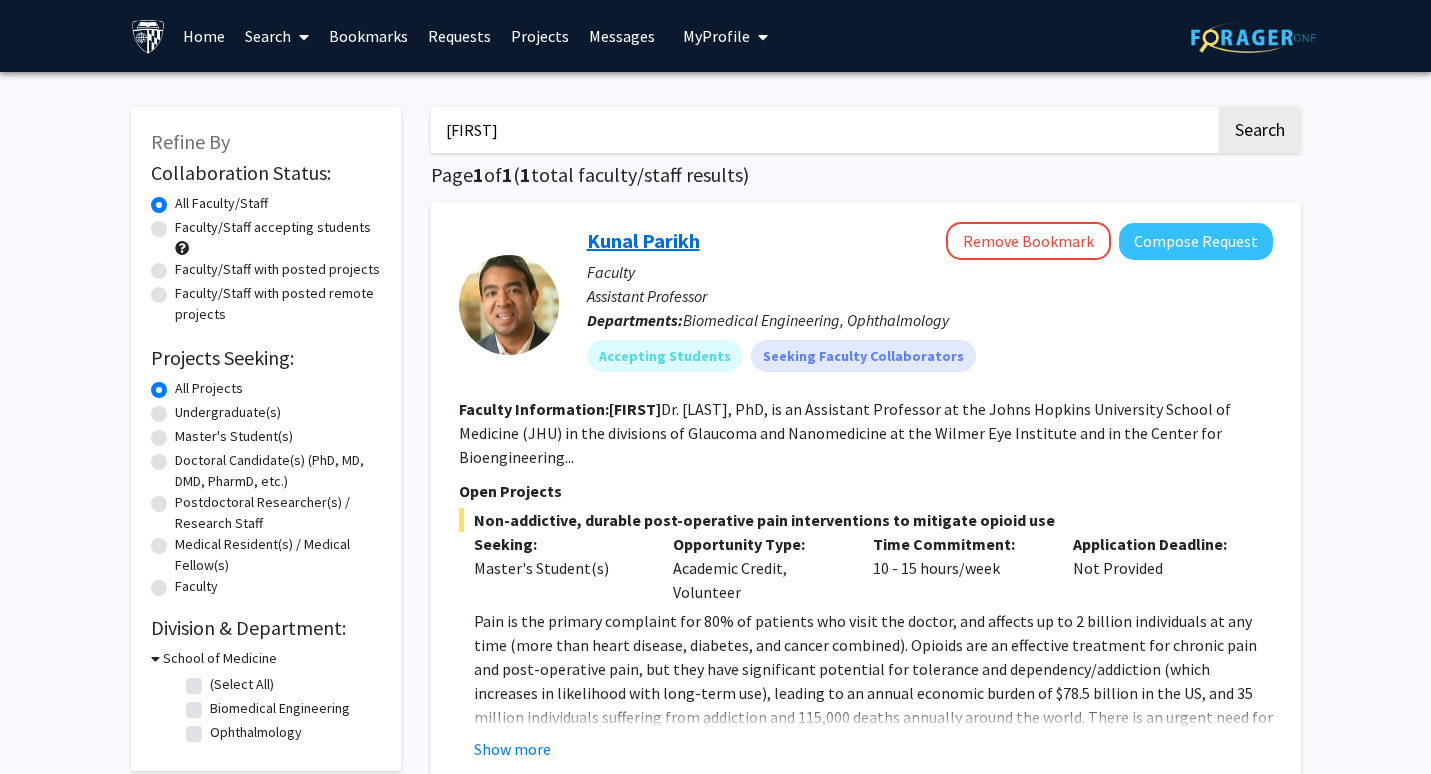 click on "Kunal Parikh" 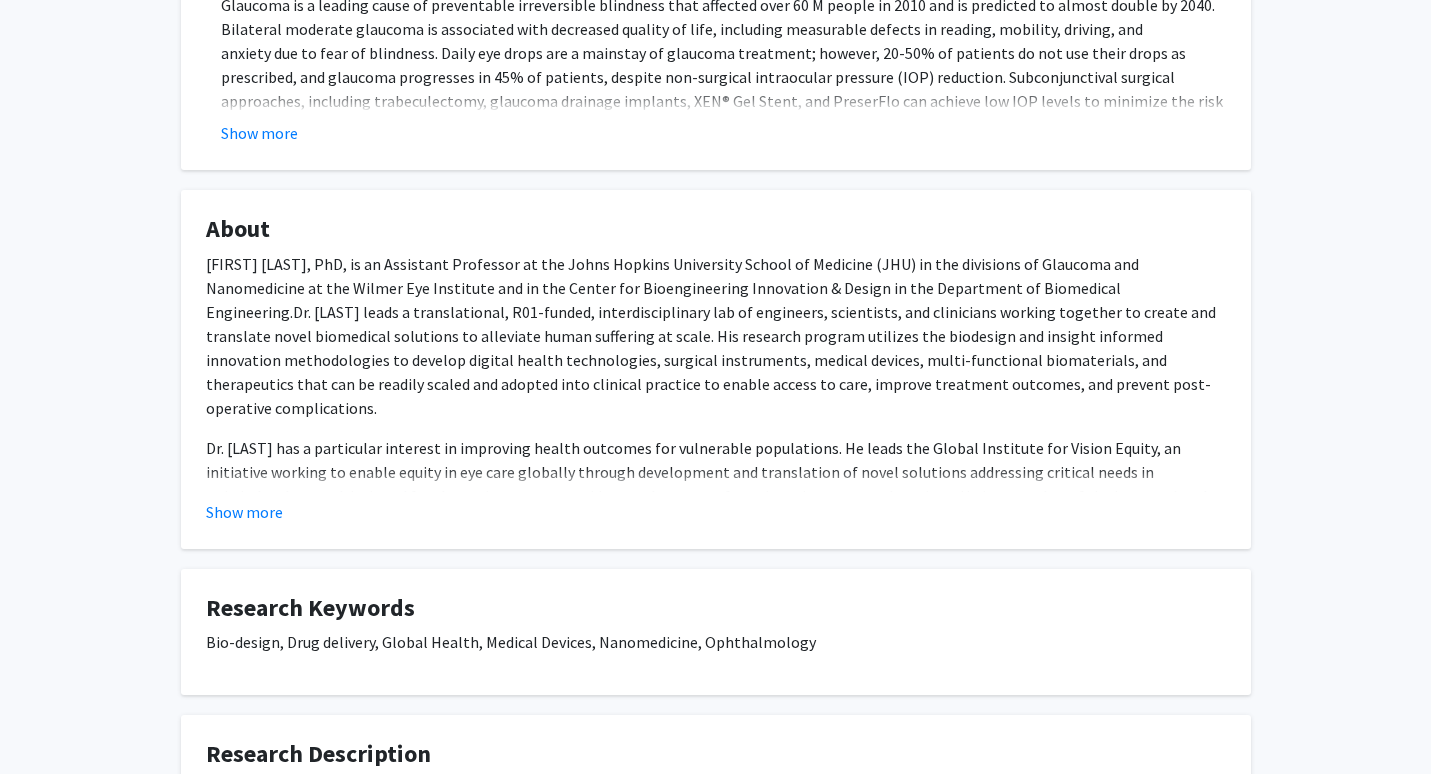 scroll, scrollTop: 1018, scrollLeft: 0, axis: vertical 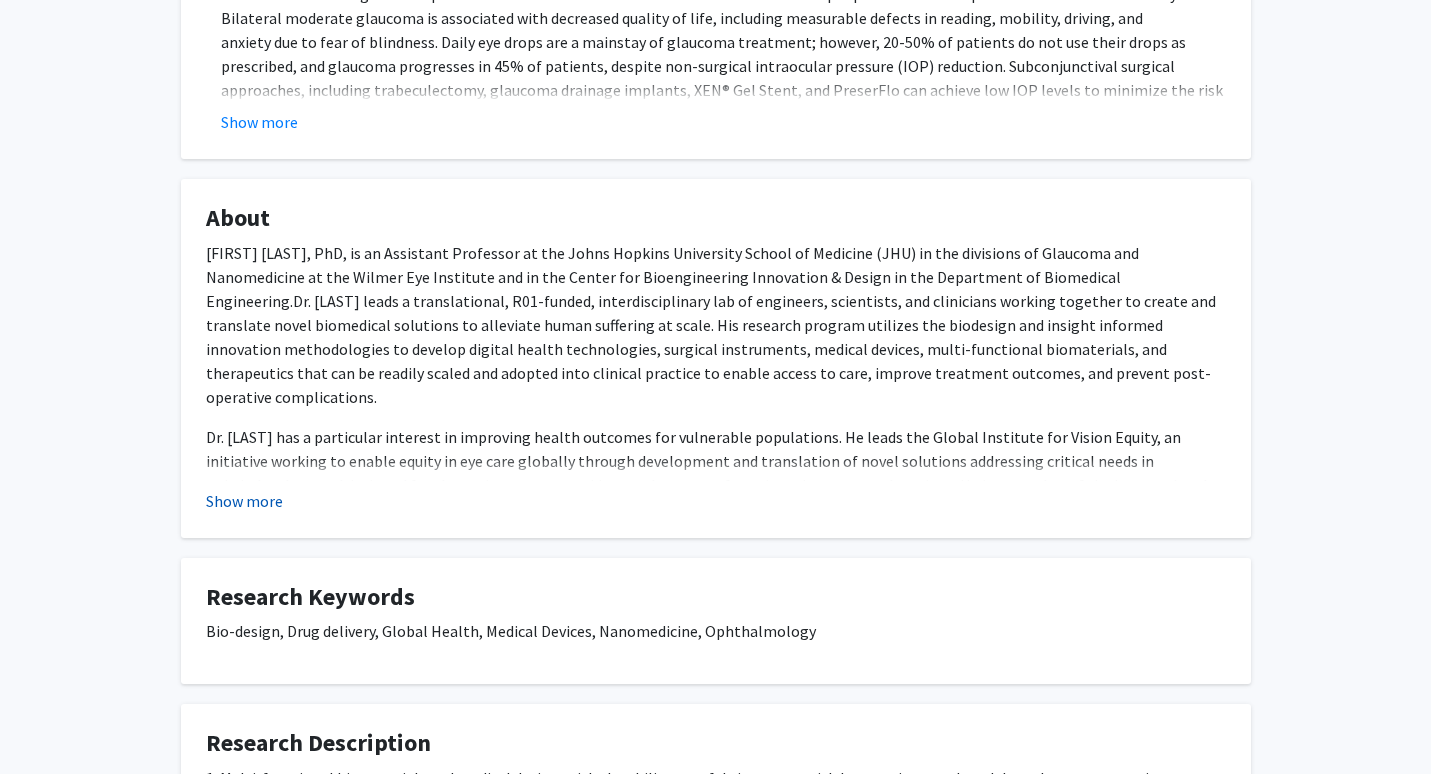 click on "Show more" 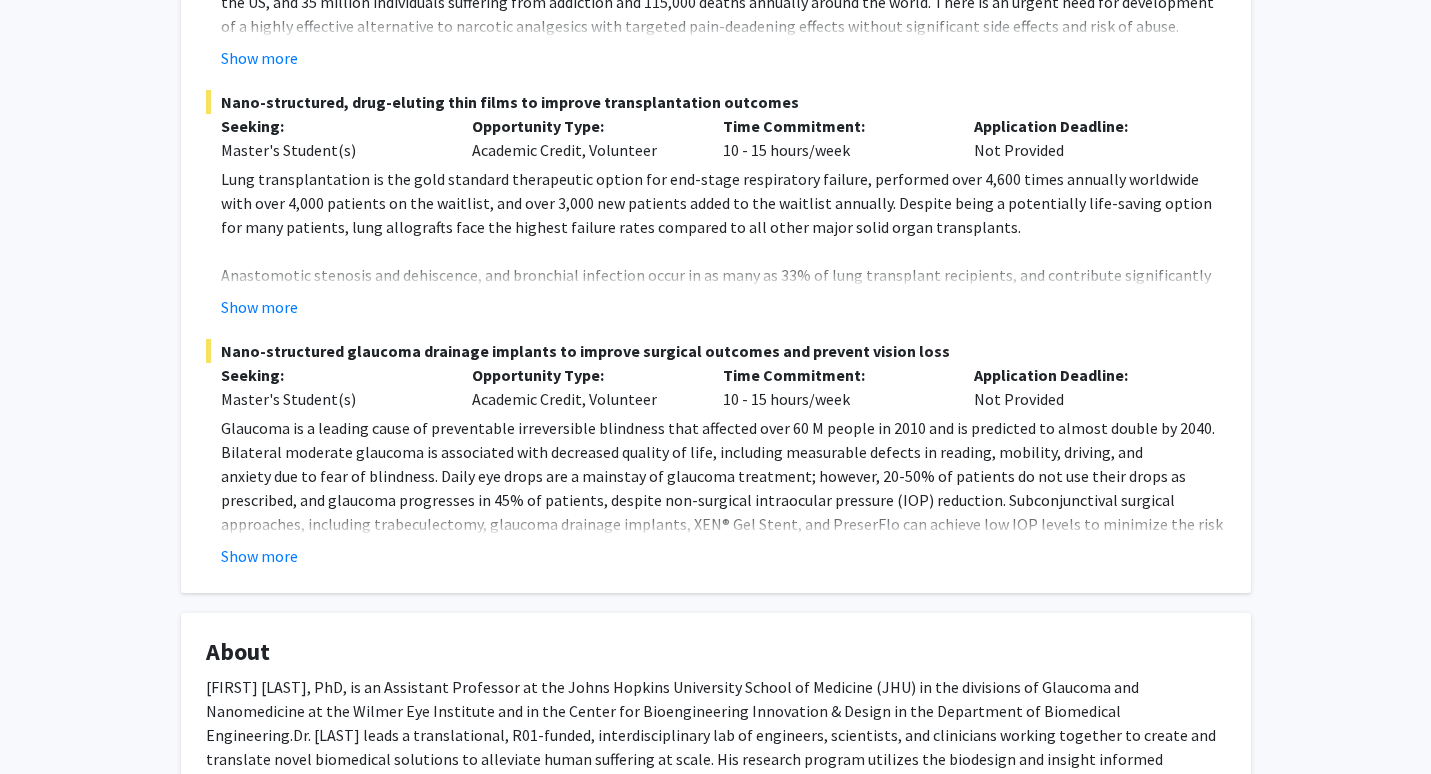 scroll, scrollTop: 0, scrollLeft: 0, axis: both 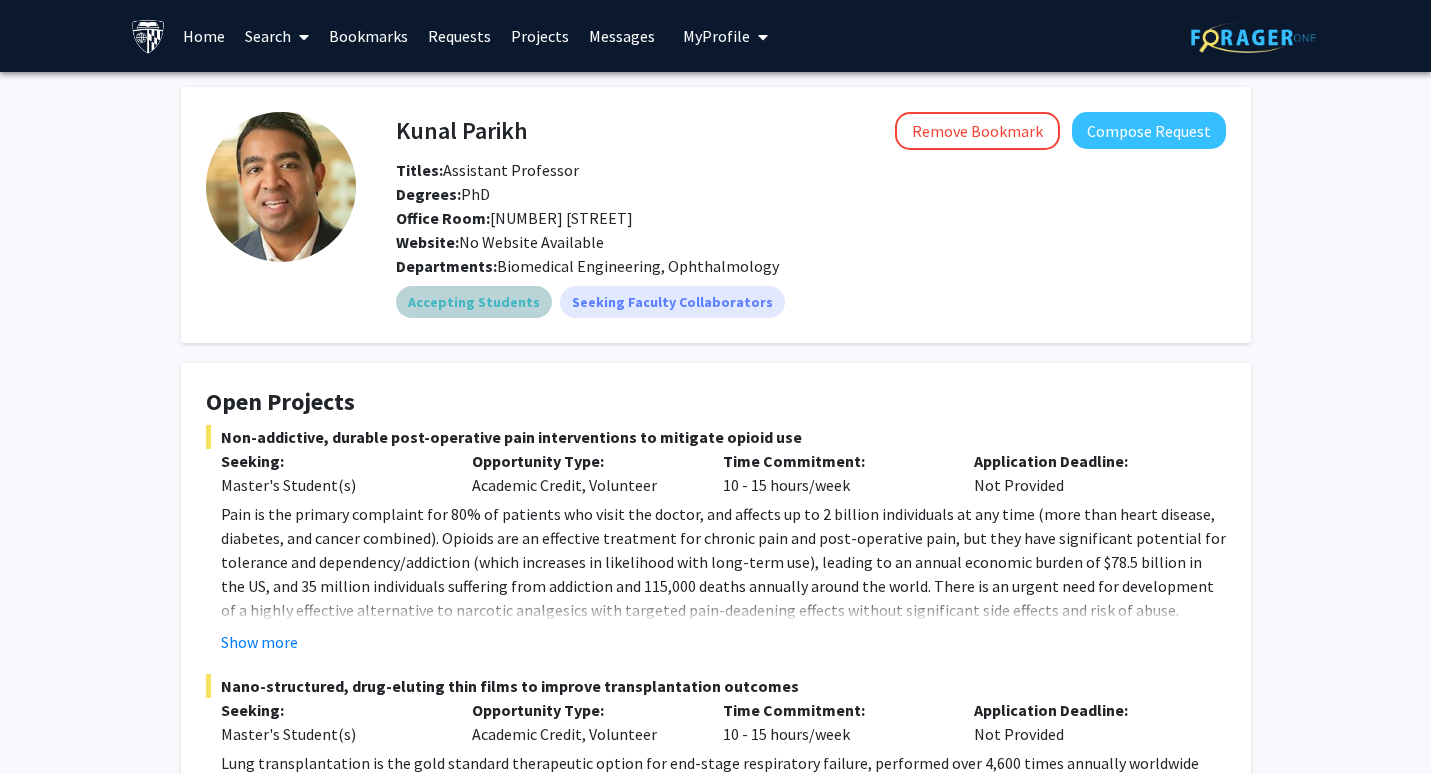 click on "Accepting Students" at bounding box center [474, 302] 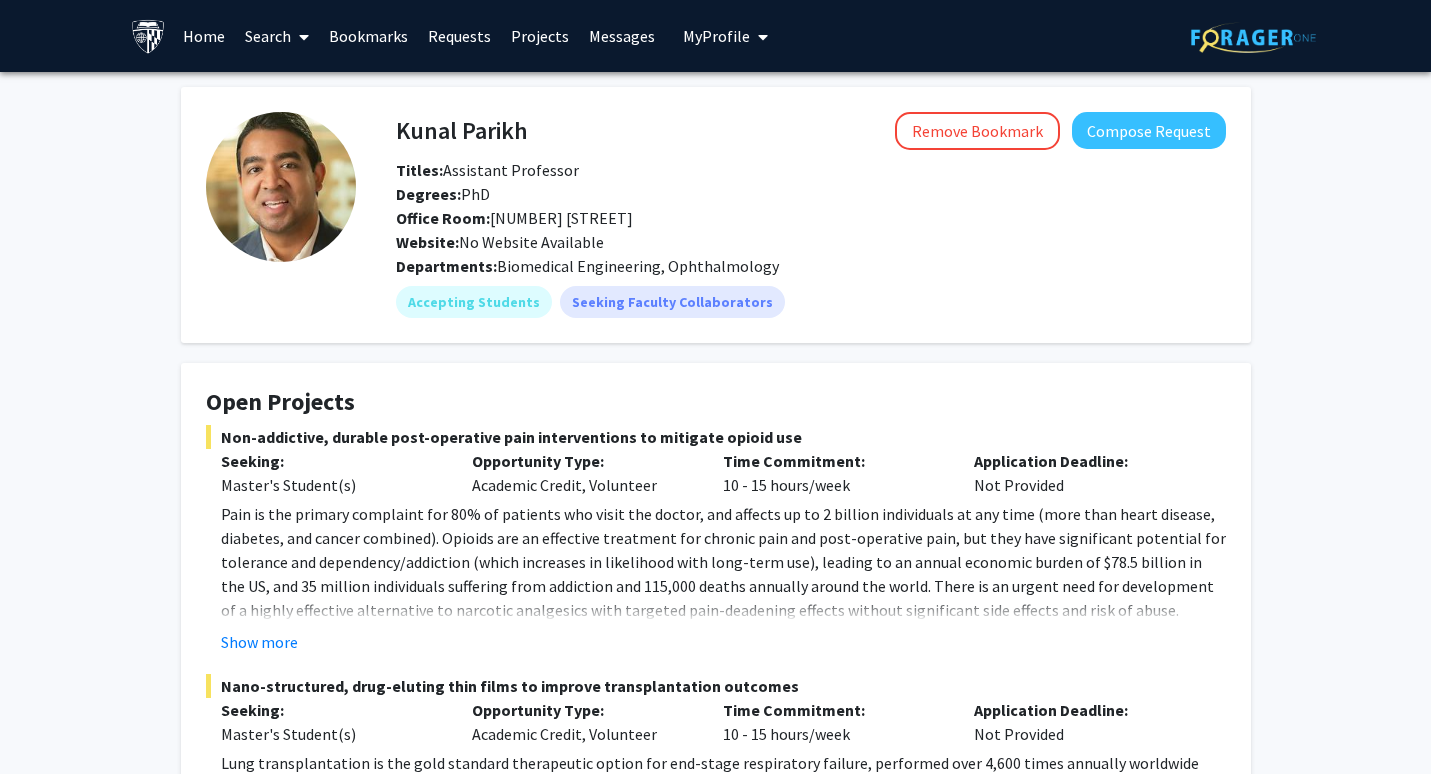 click on "Kunal Parikh" 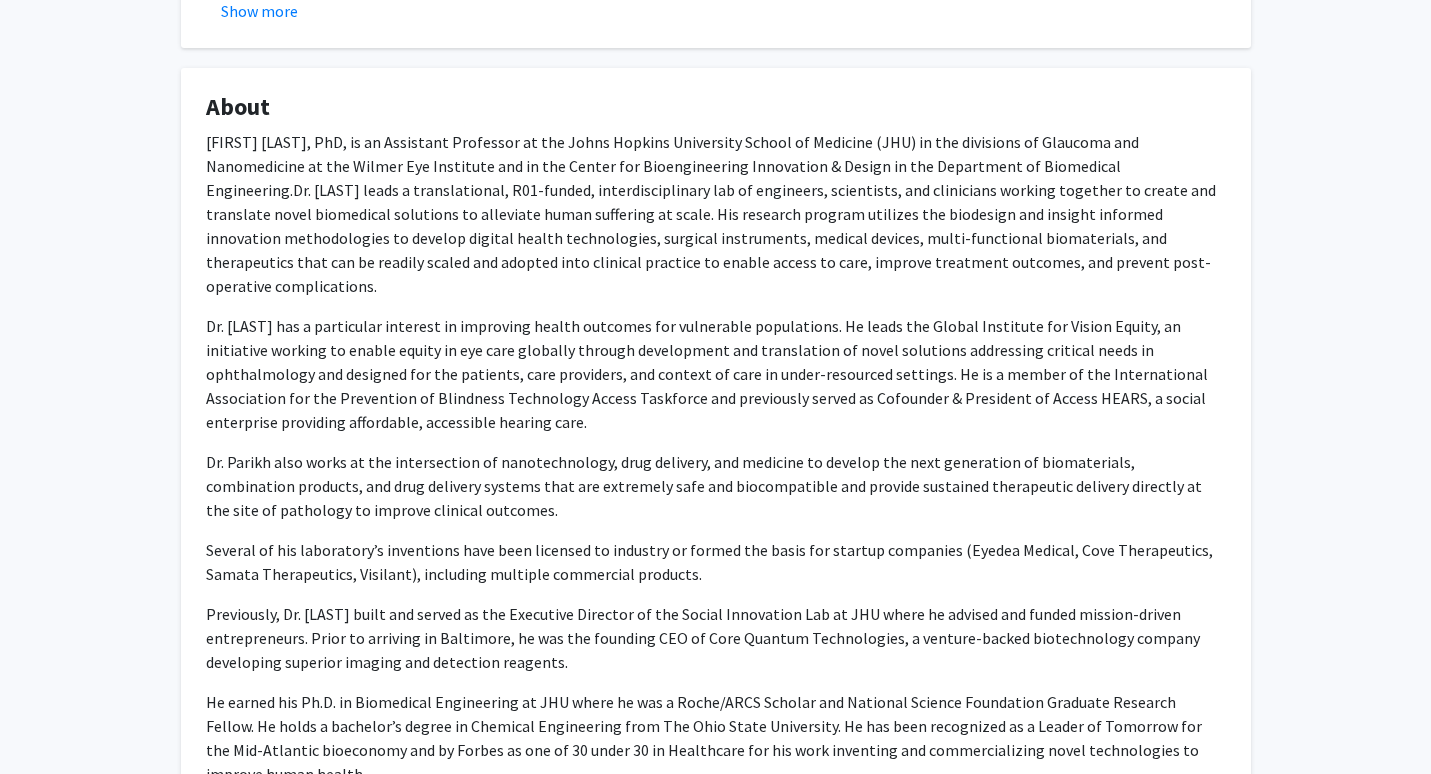 scroll, scrollTop: 1171, scrollLeft: 0, axis: vertical 